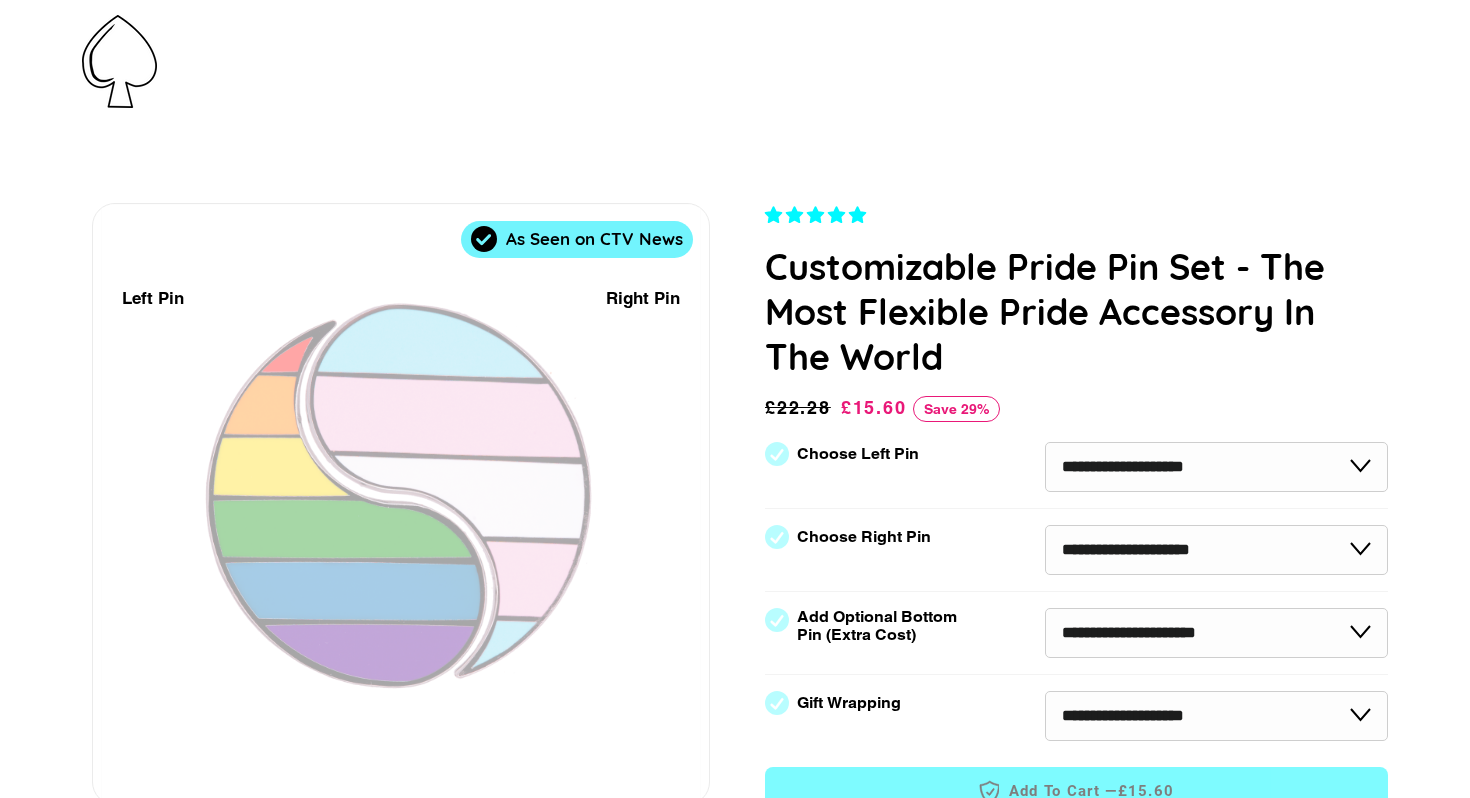 scroll, scrollTop: 0, scrollLeft: 0, axis: both 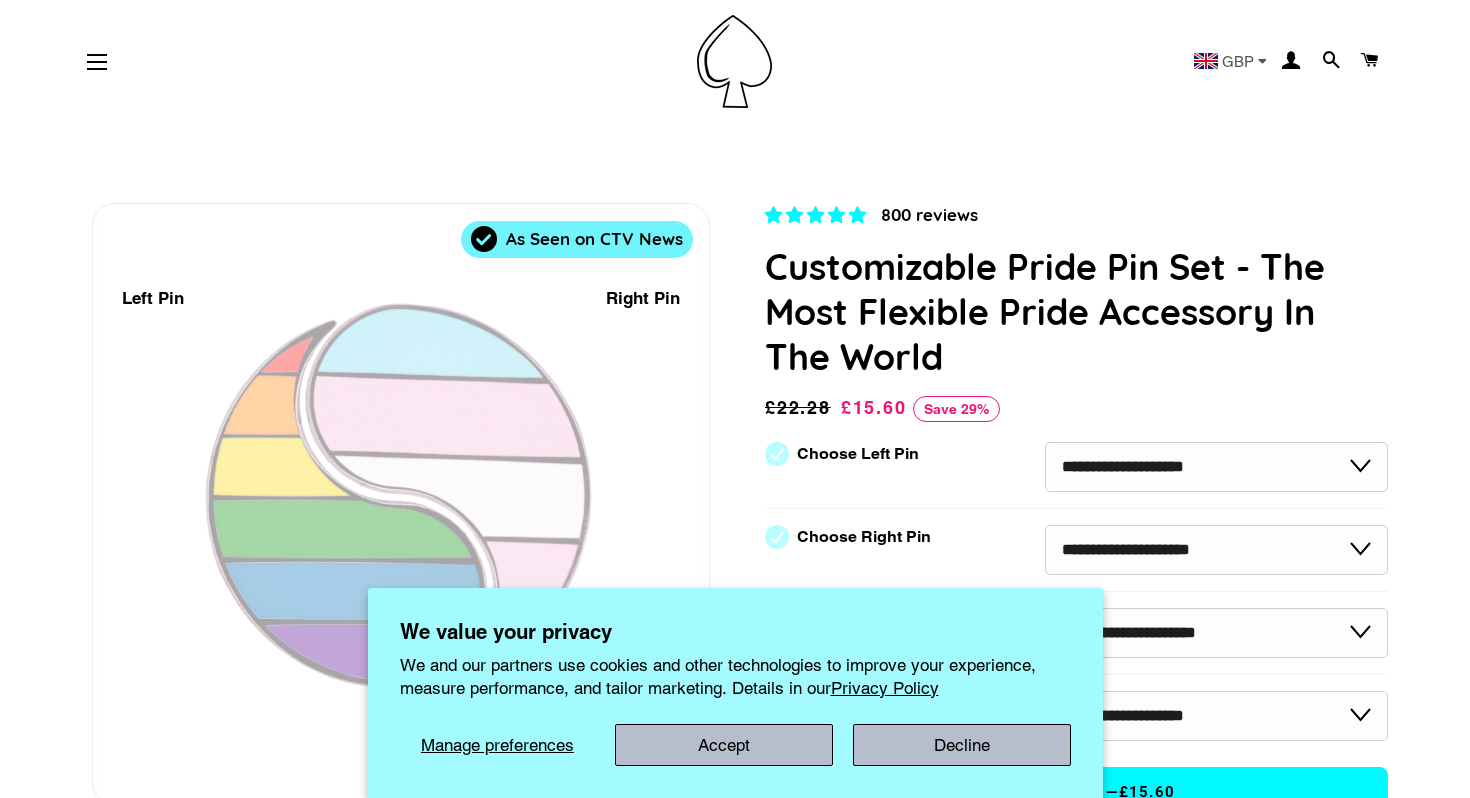 select on "**********" 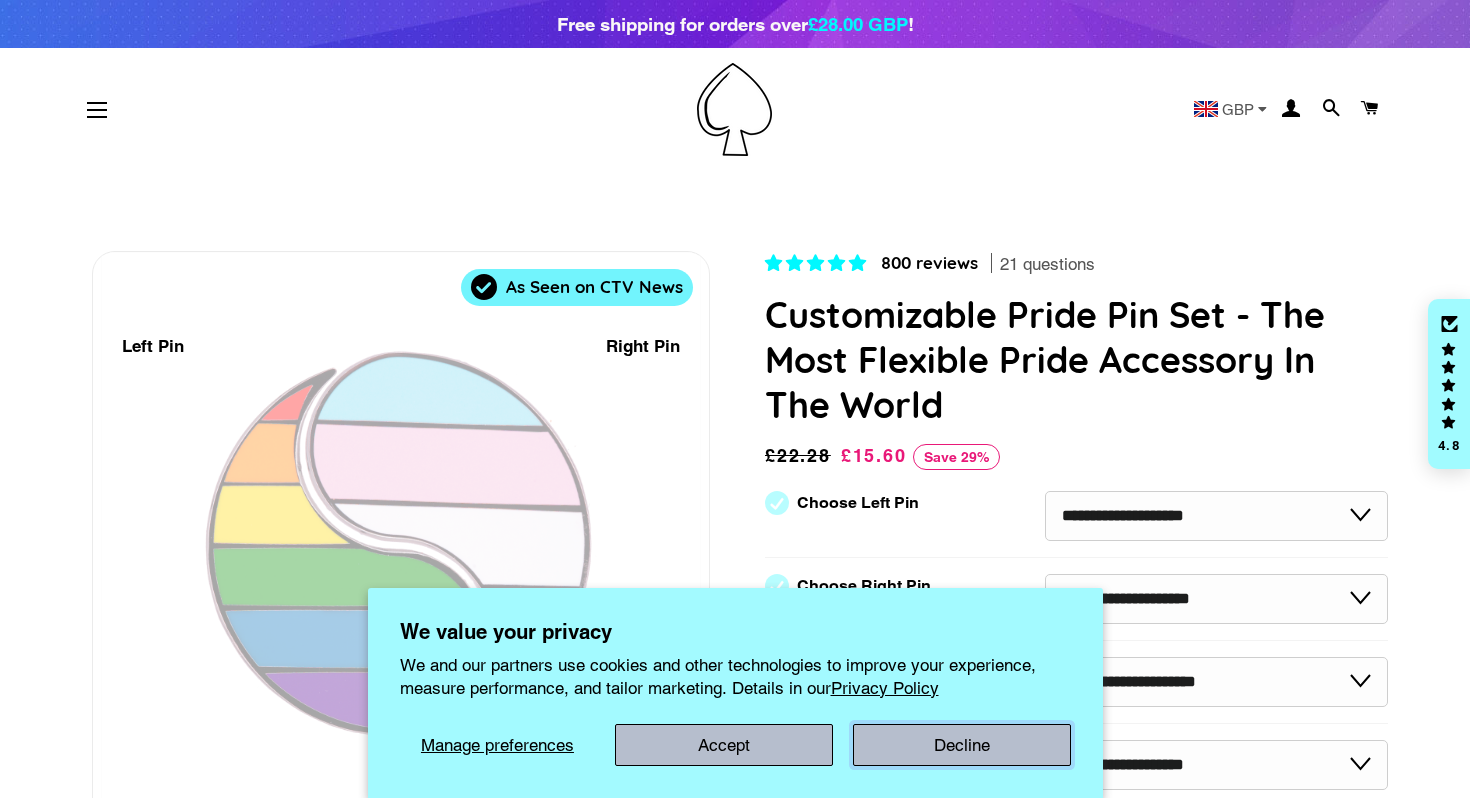click on "Decline" at bounding box center (962, 745) 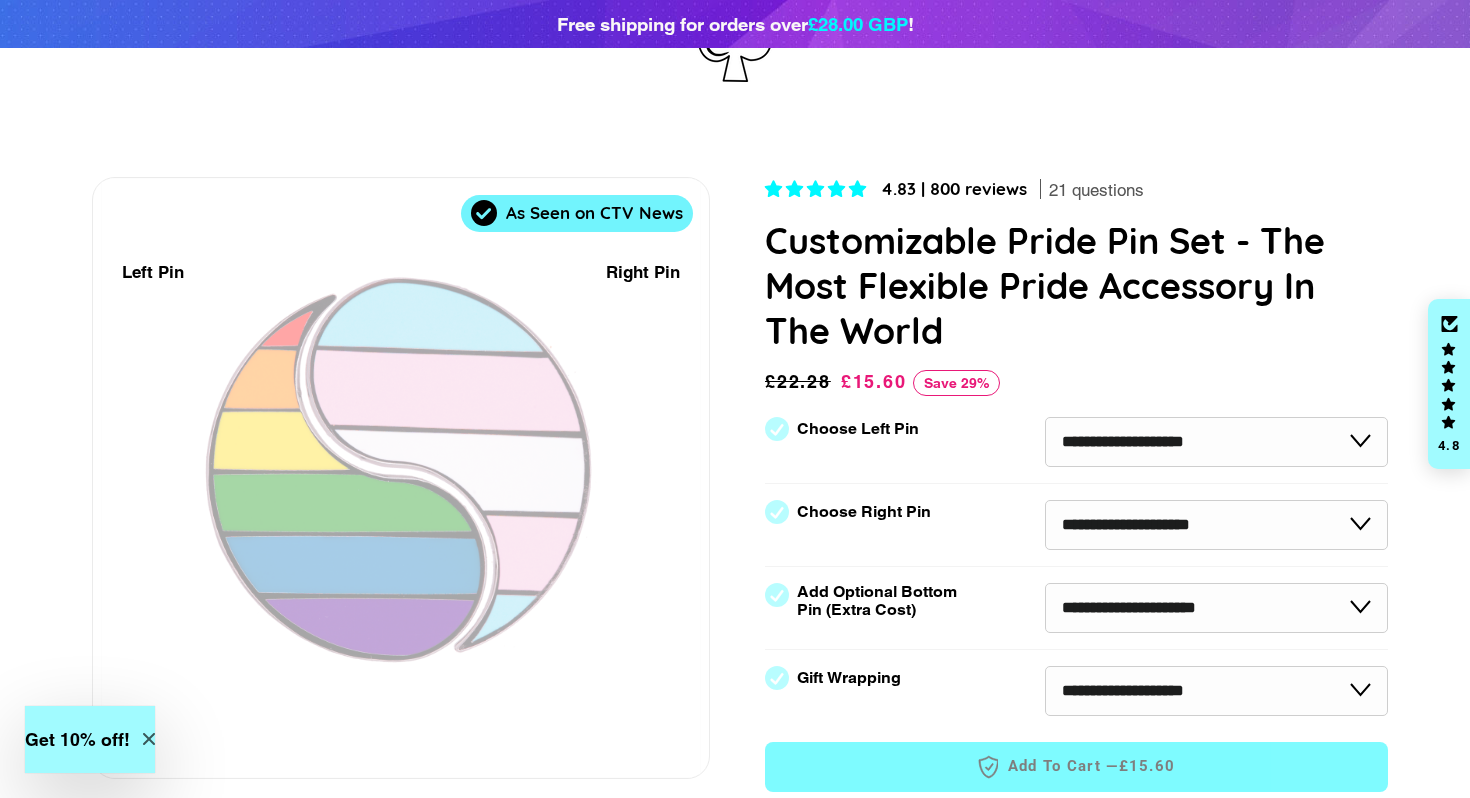 scroll, scrollTop: 83, scrollLeft: 0, axis: vertical 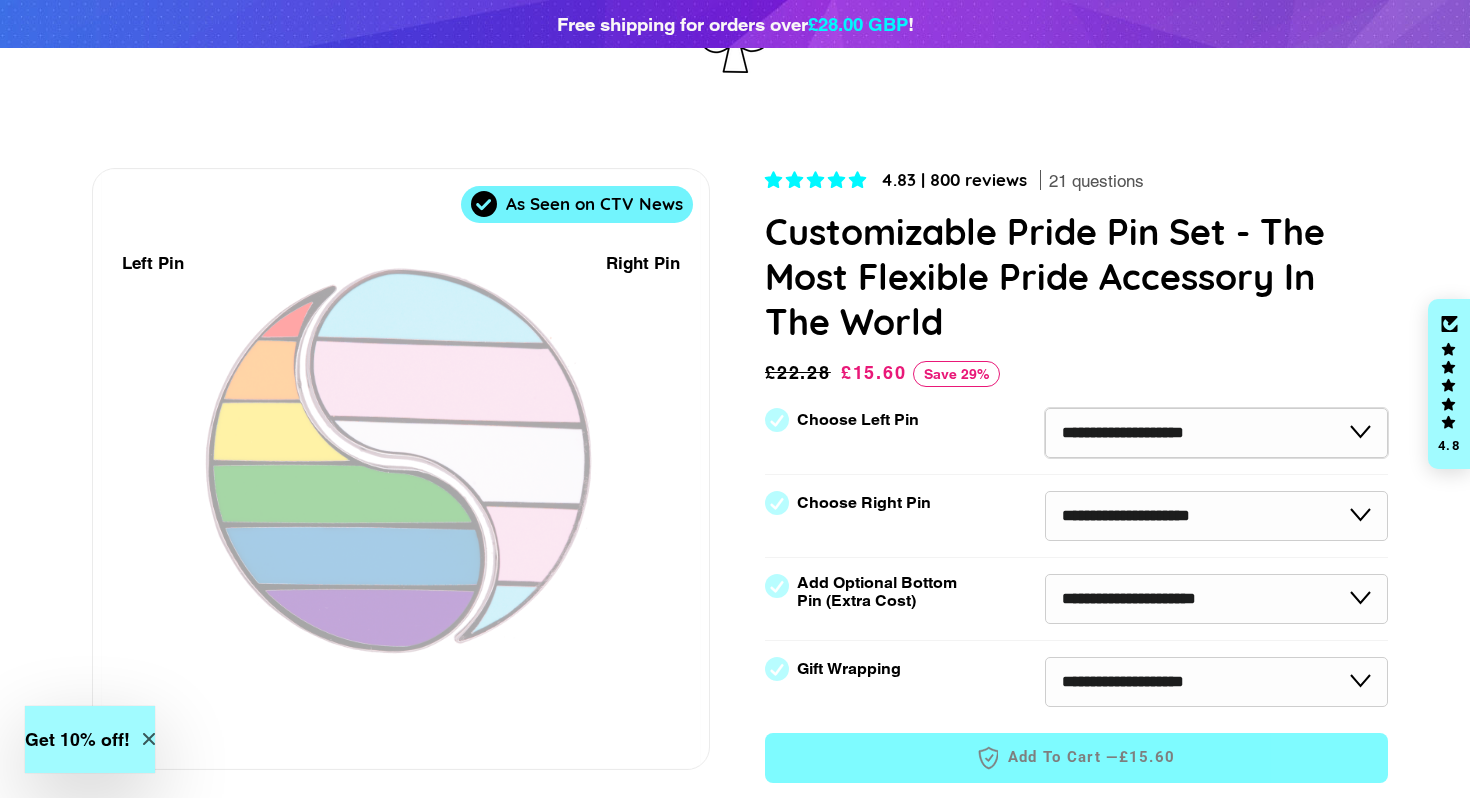 click on "**********" at bounding box center (1216, 433) 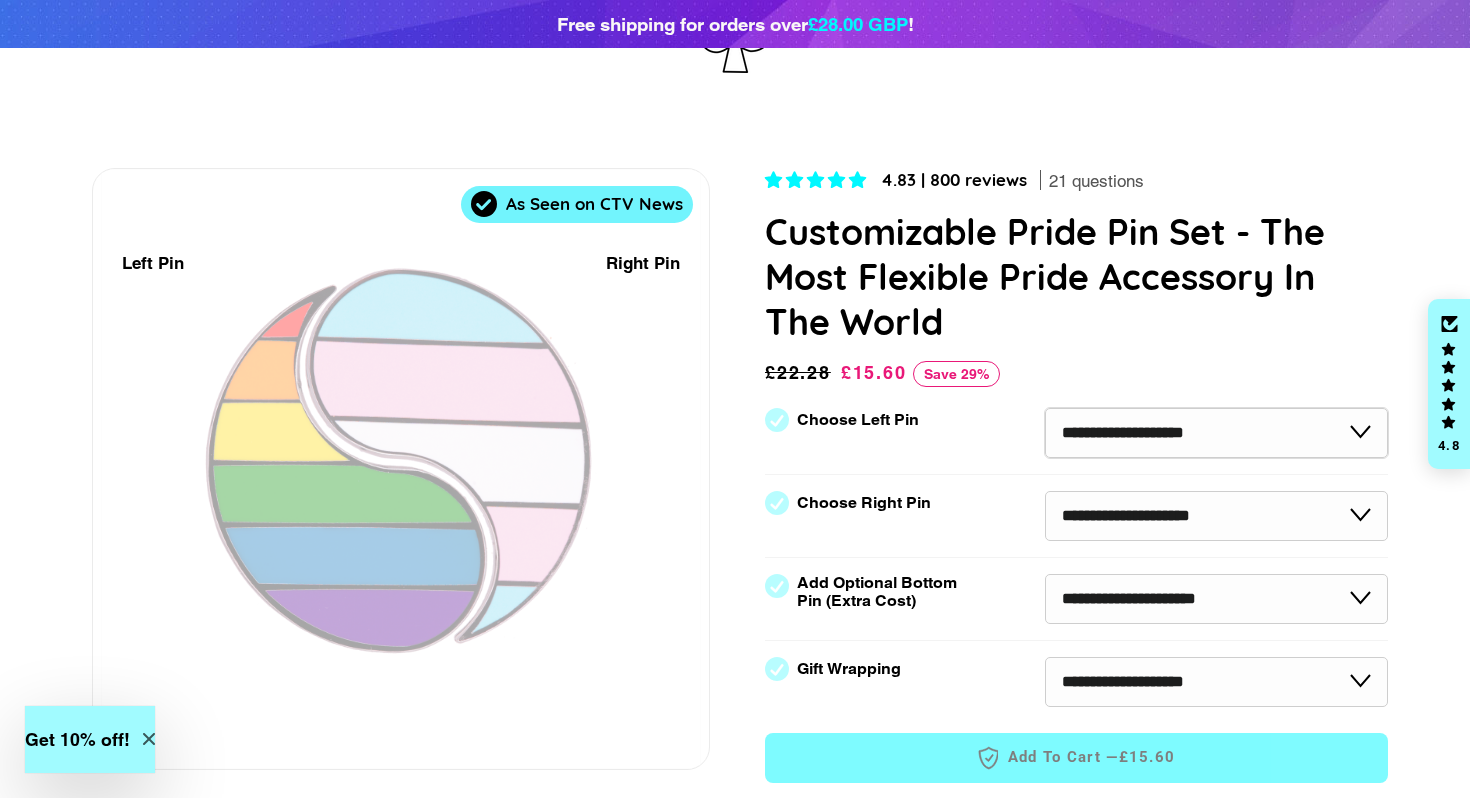 select on "**********" 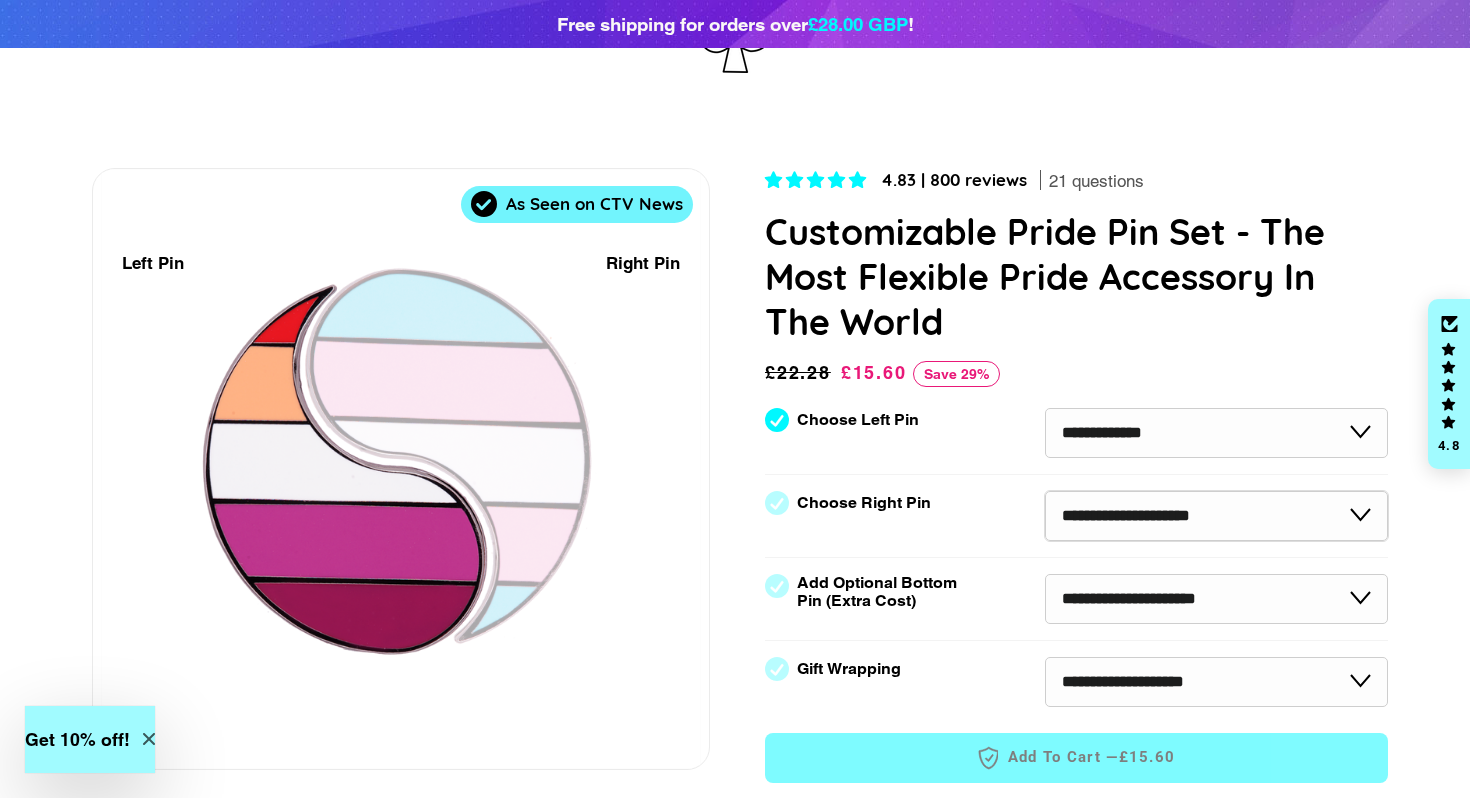 click on "**********" at bounding box center [1216, 516] 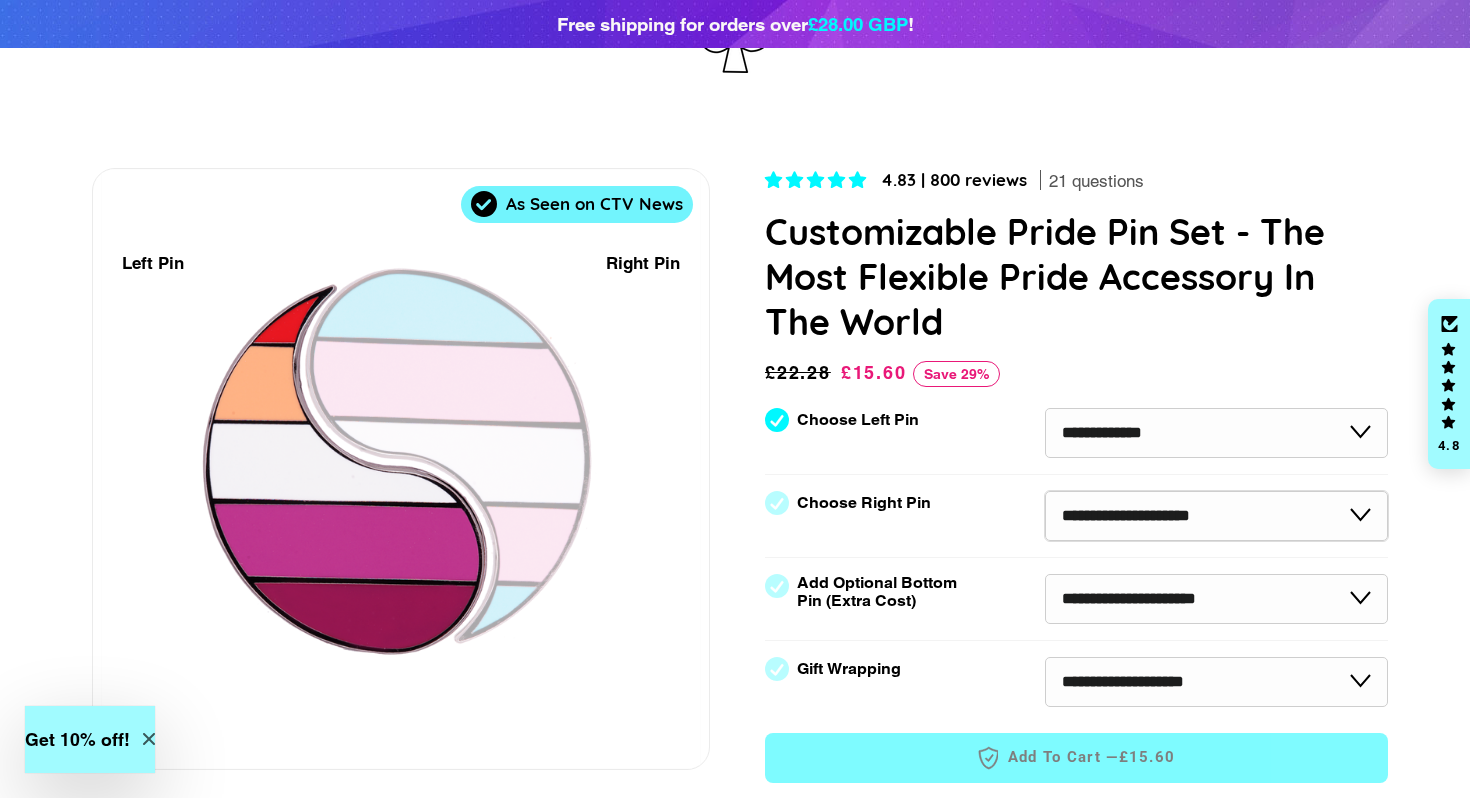 select on "*********" 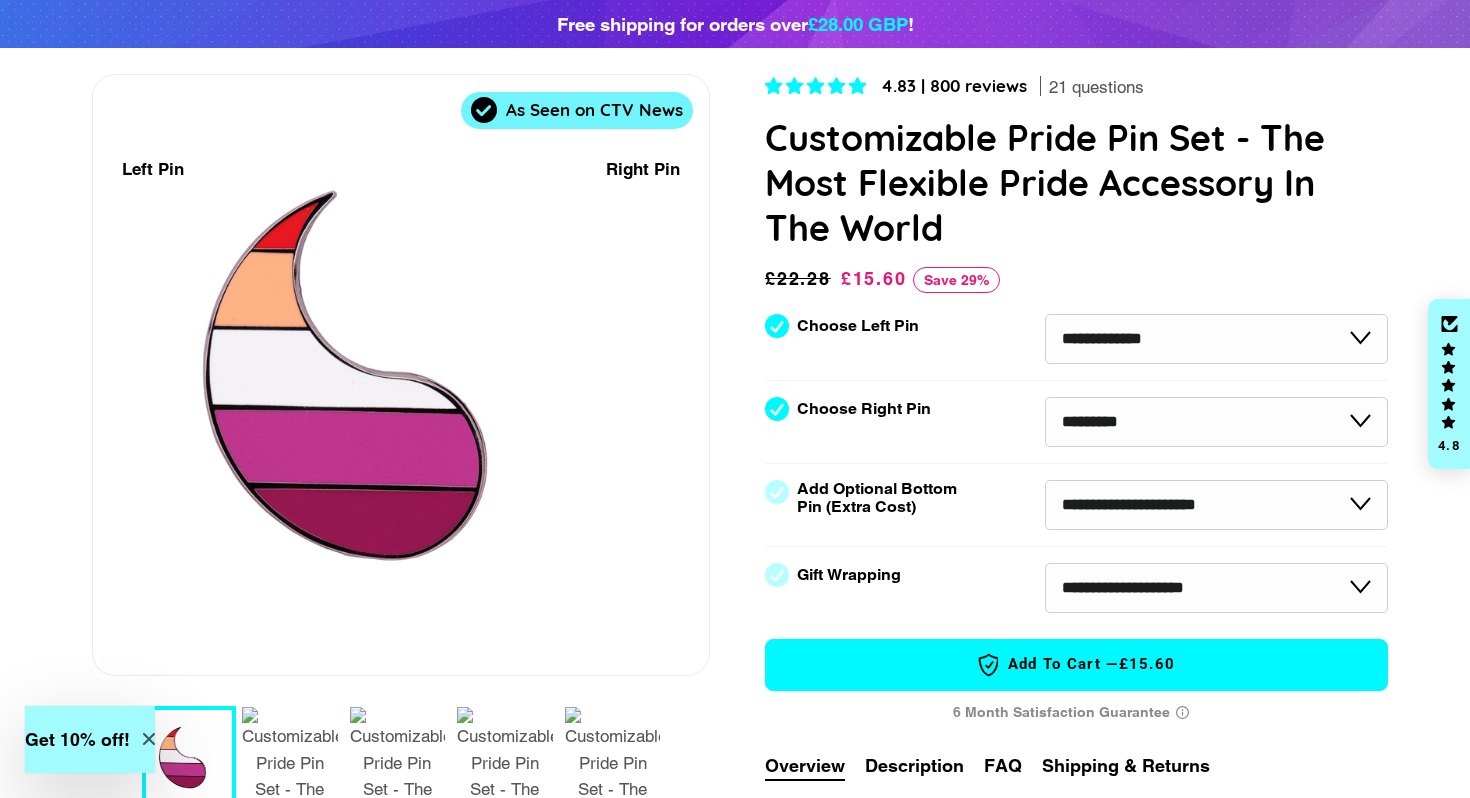 scroll, scrollTop: 180, scrollLeft: 0, axis: vertical 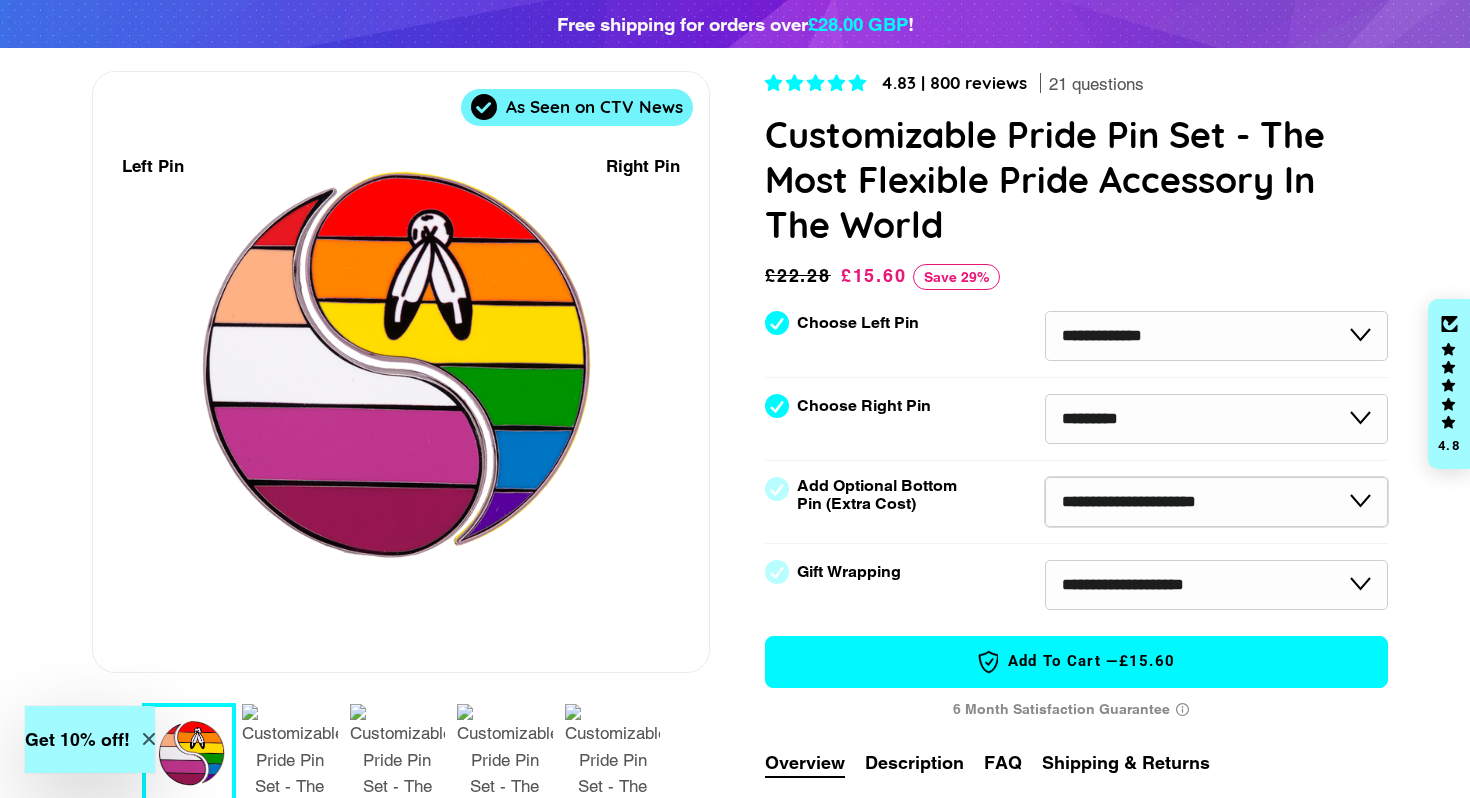 click on "**********" at bounding box center [1216, 502] 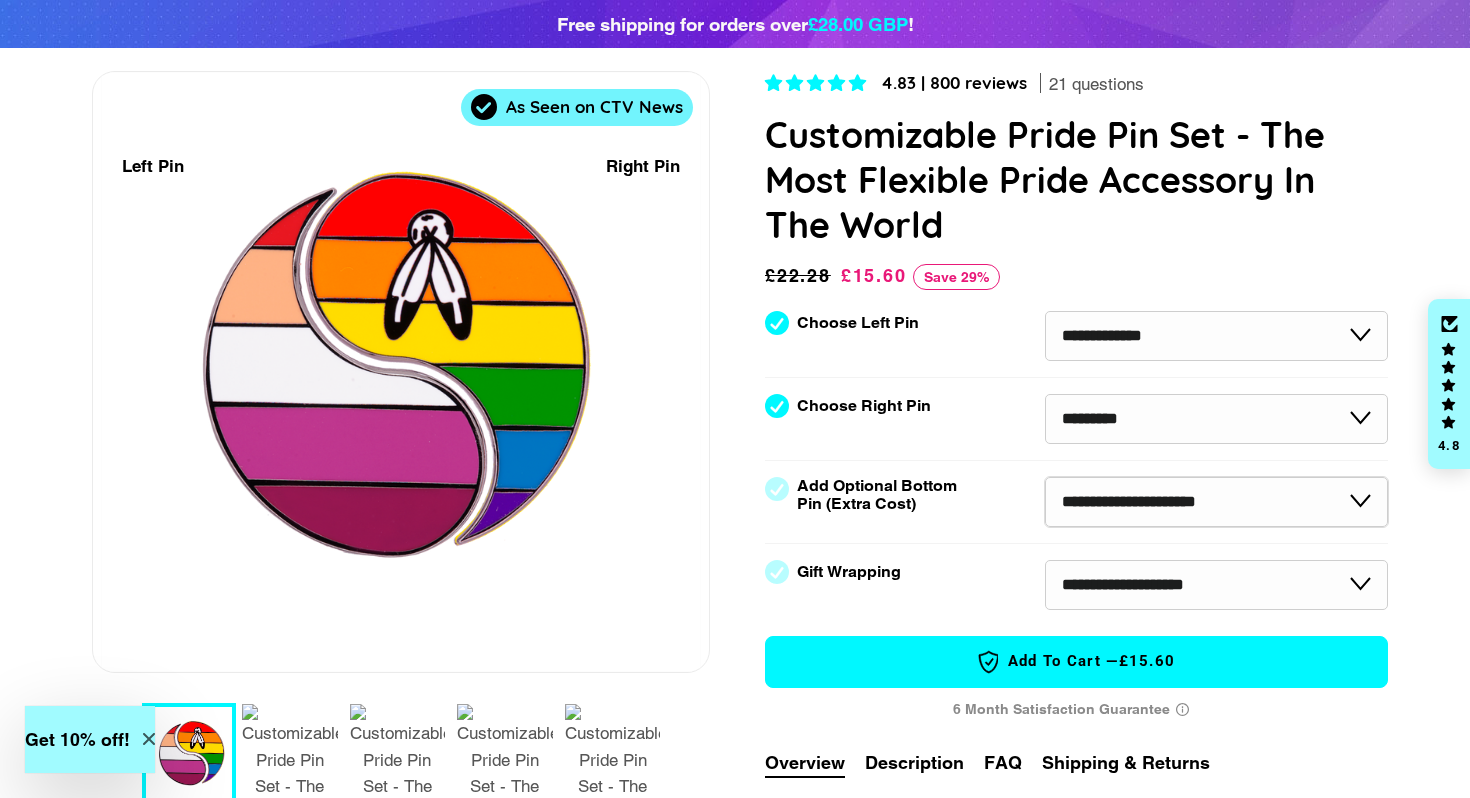 select on "**********" 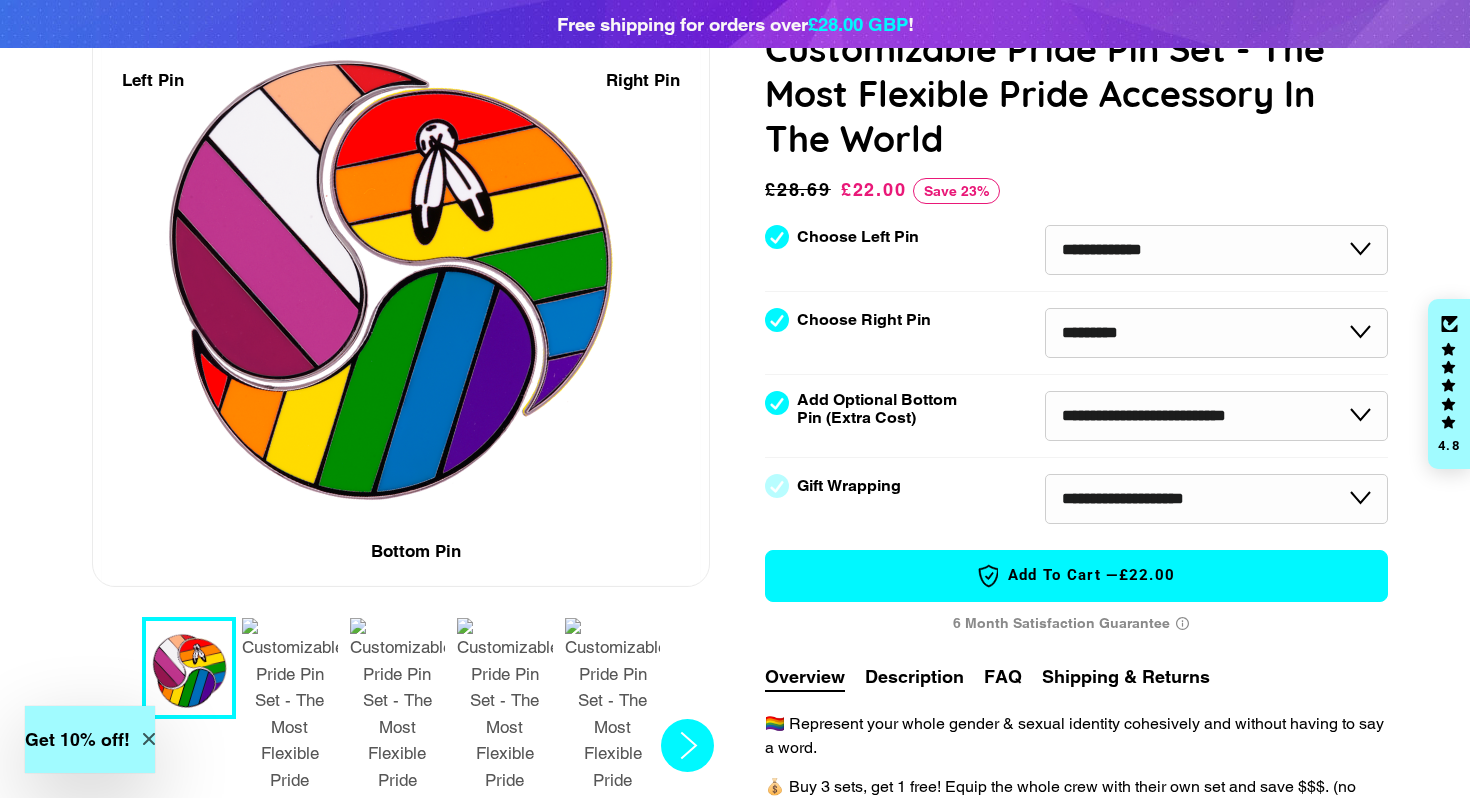 scroll, scrollTop: 272, scrollLeft: 0, axis: vertical 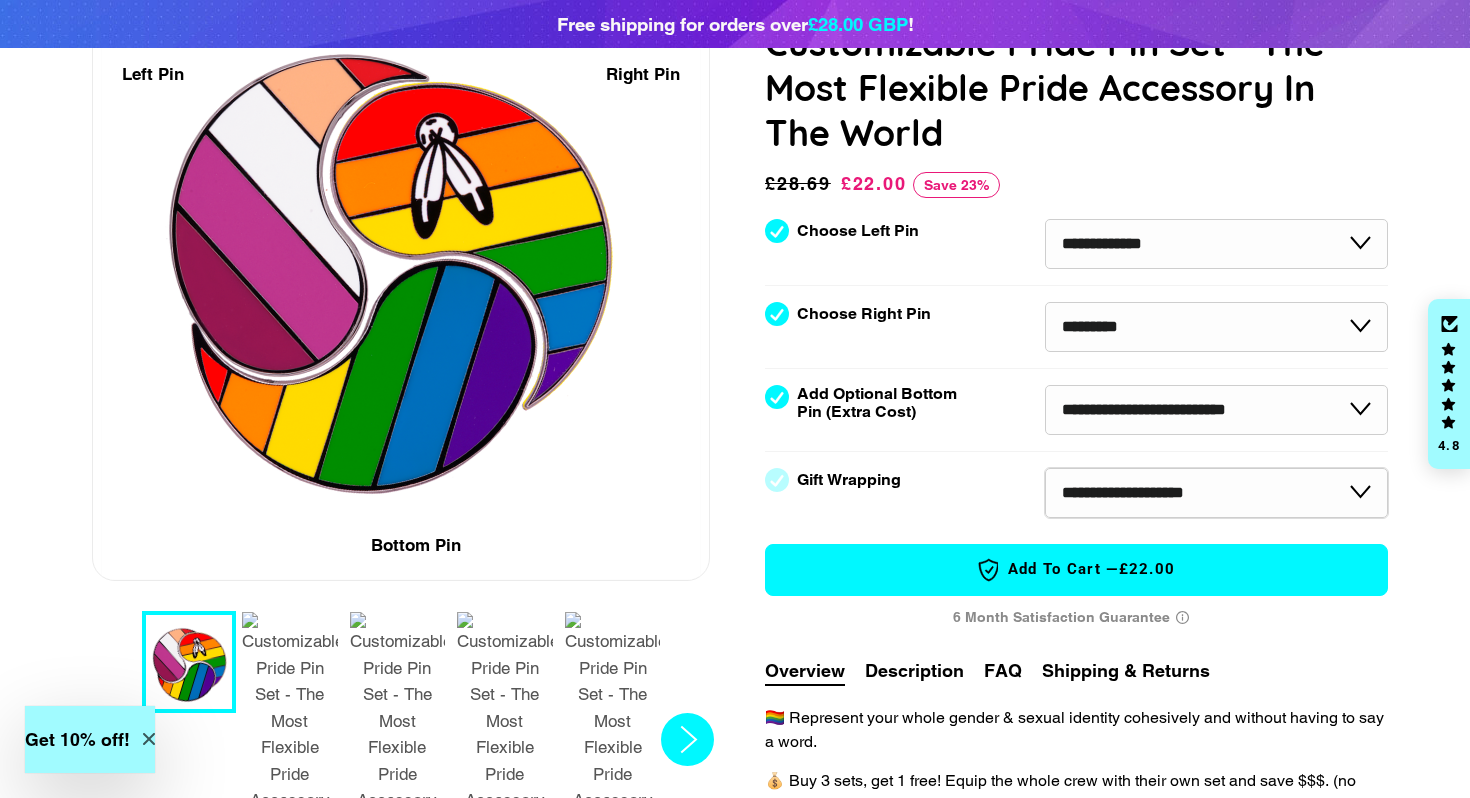 click on "**********" at bounding box center [1216, 493] 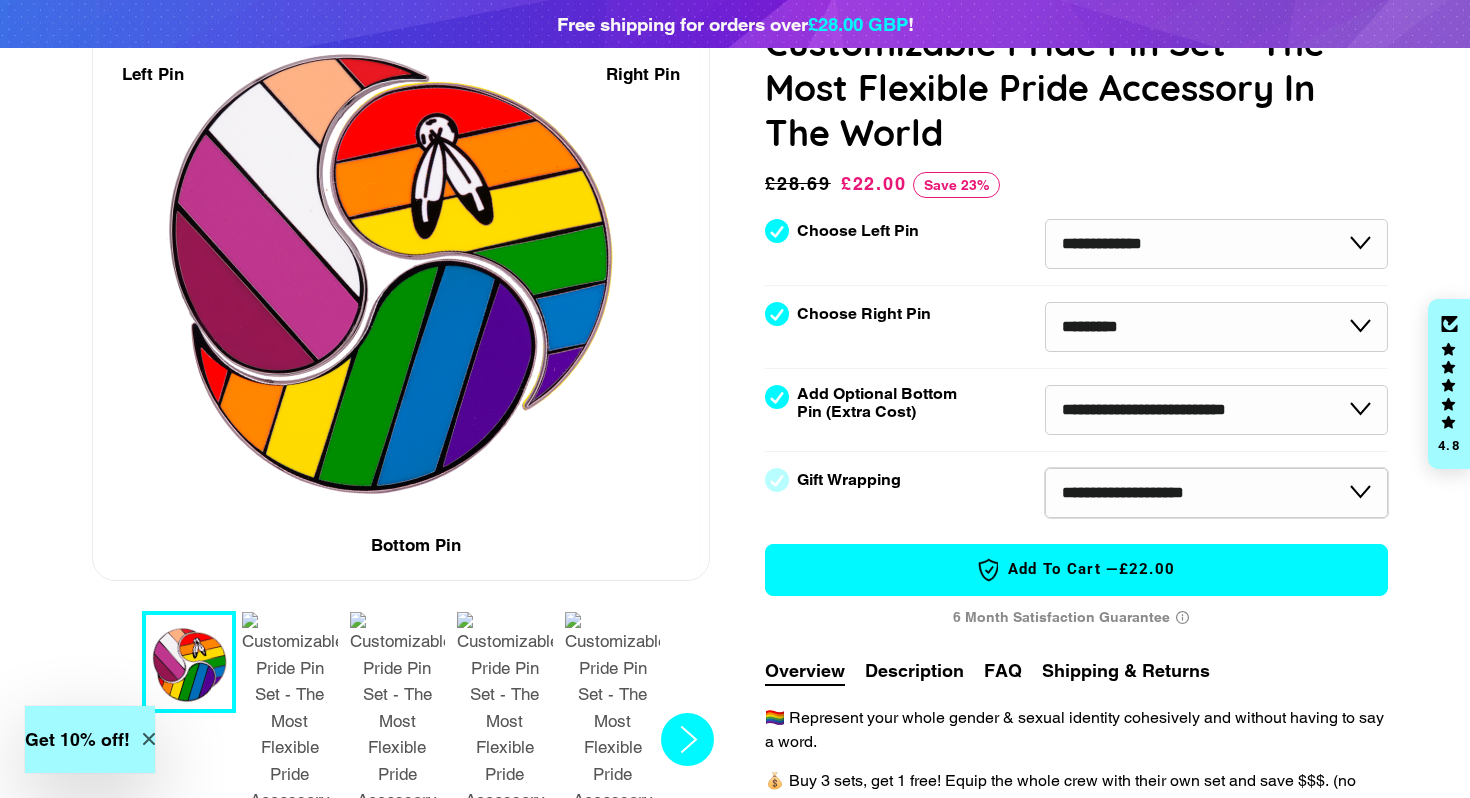 select on "********" 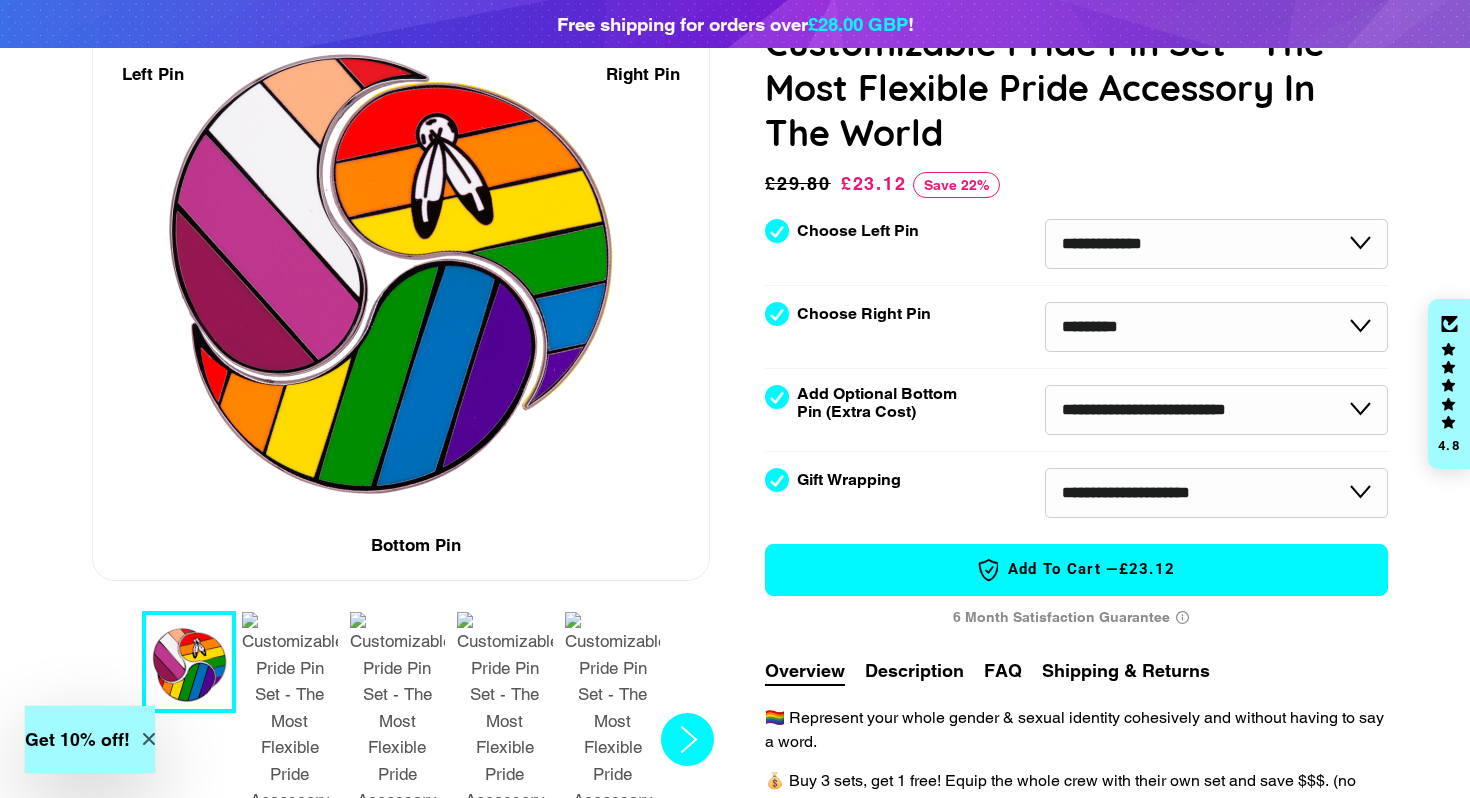 click on "£23.12" at bounding box center (1147, 569) 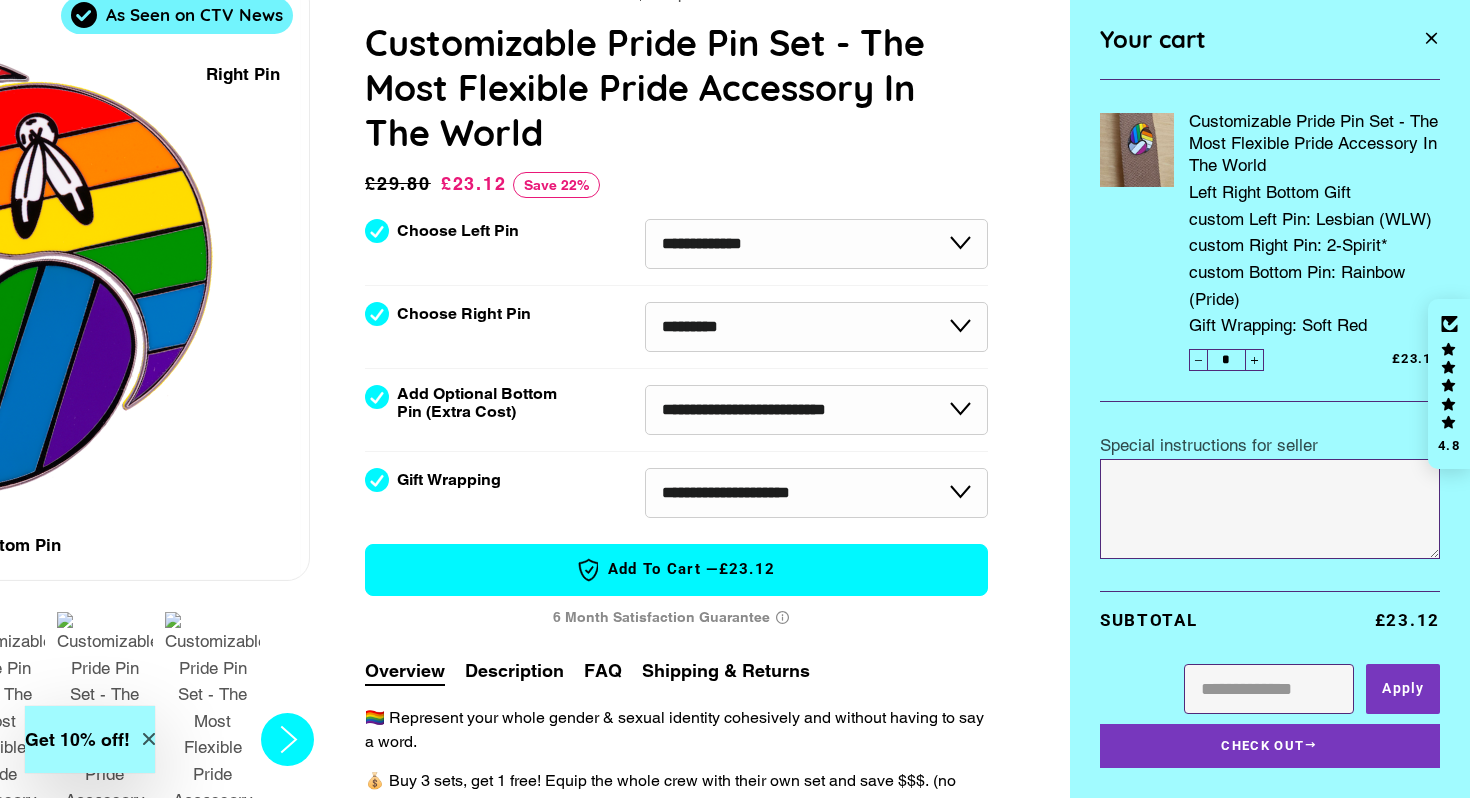 click at bounding box center [1431, 39] 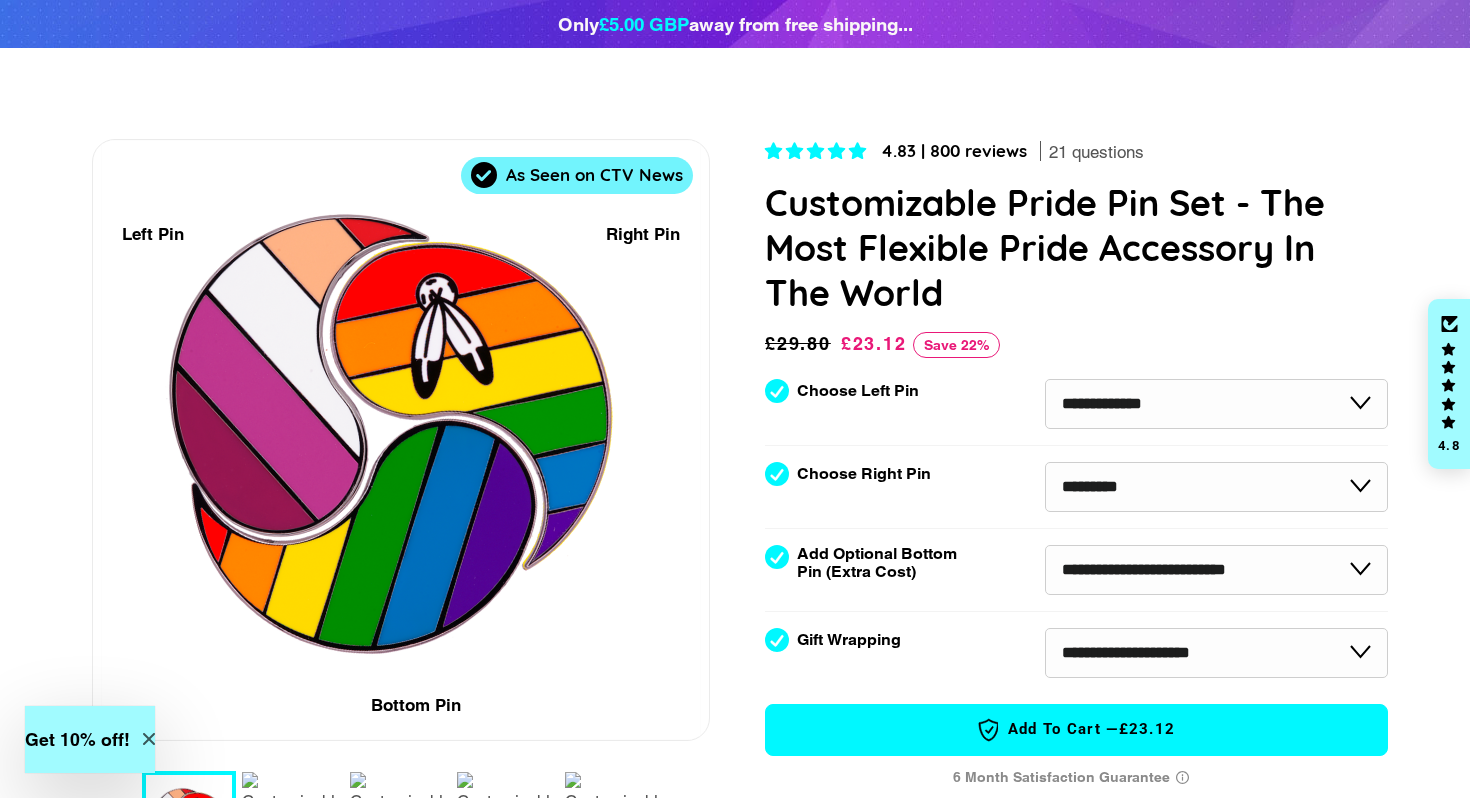 scroll, scrollTop: 0, scrollLeft: 0, axis: both 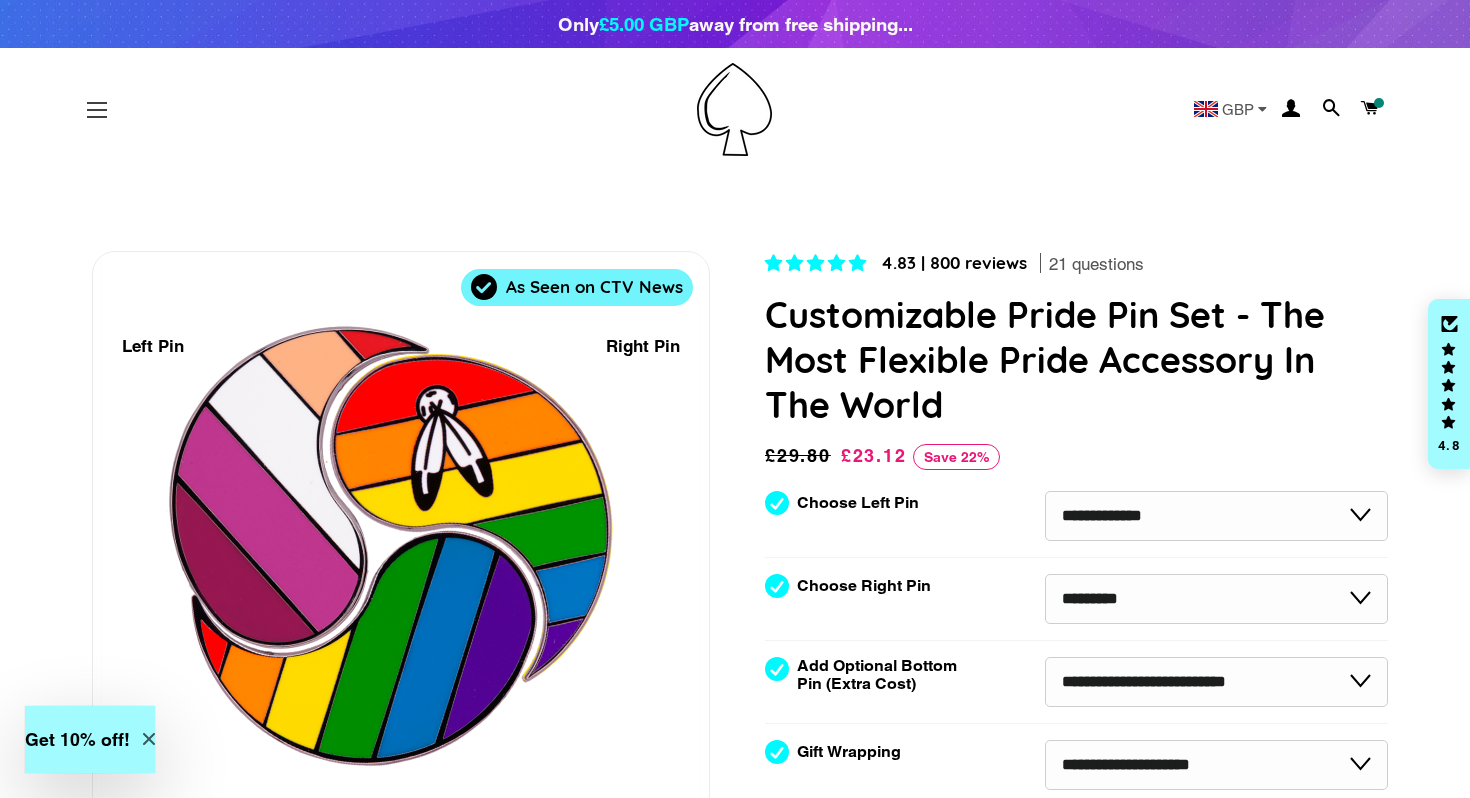 click at bounding box center (97, 110) 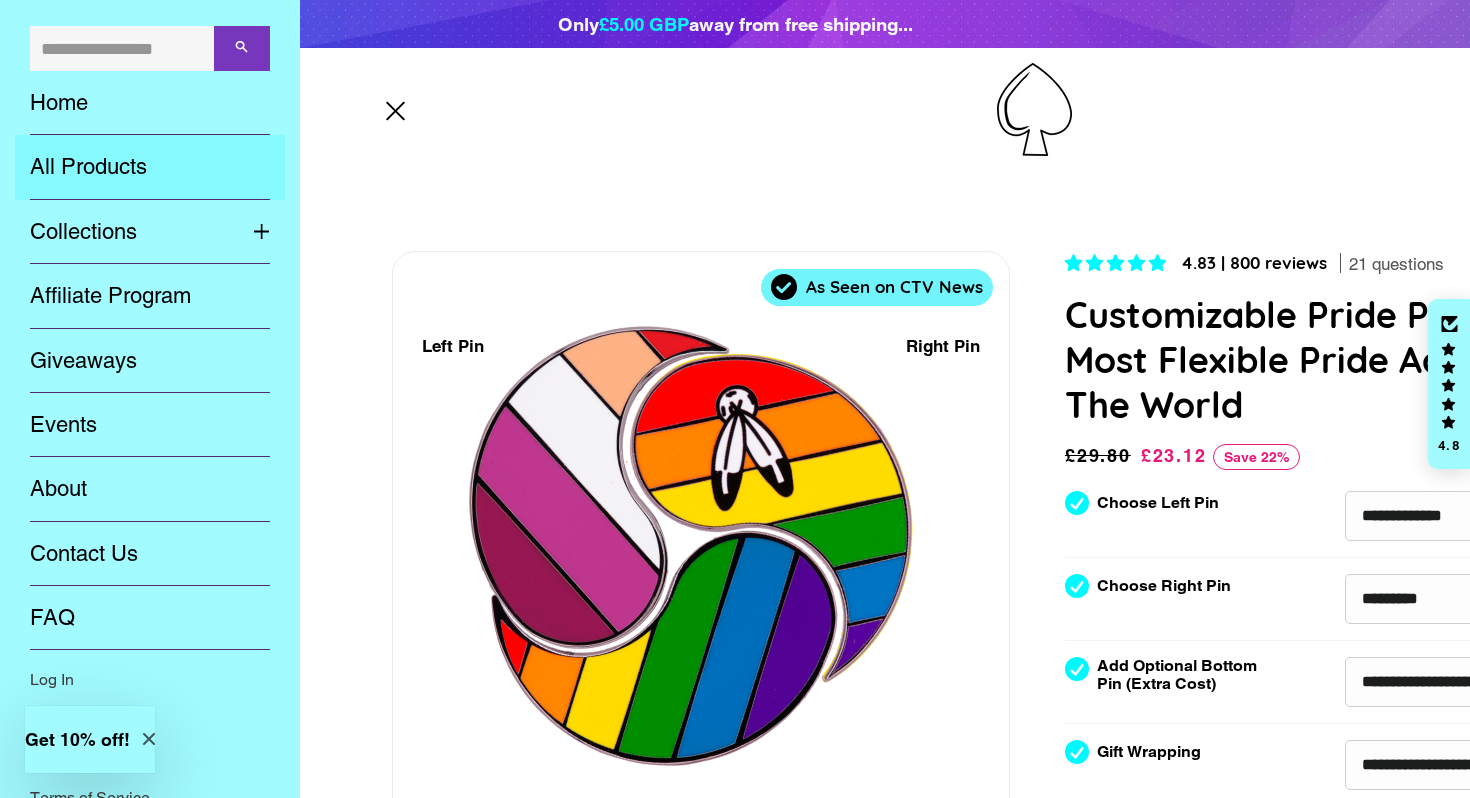 click on "All Products" at bounding box center [150, 167] 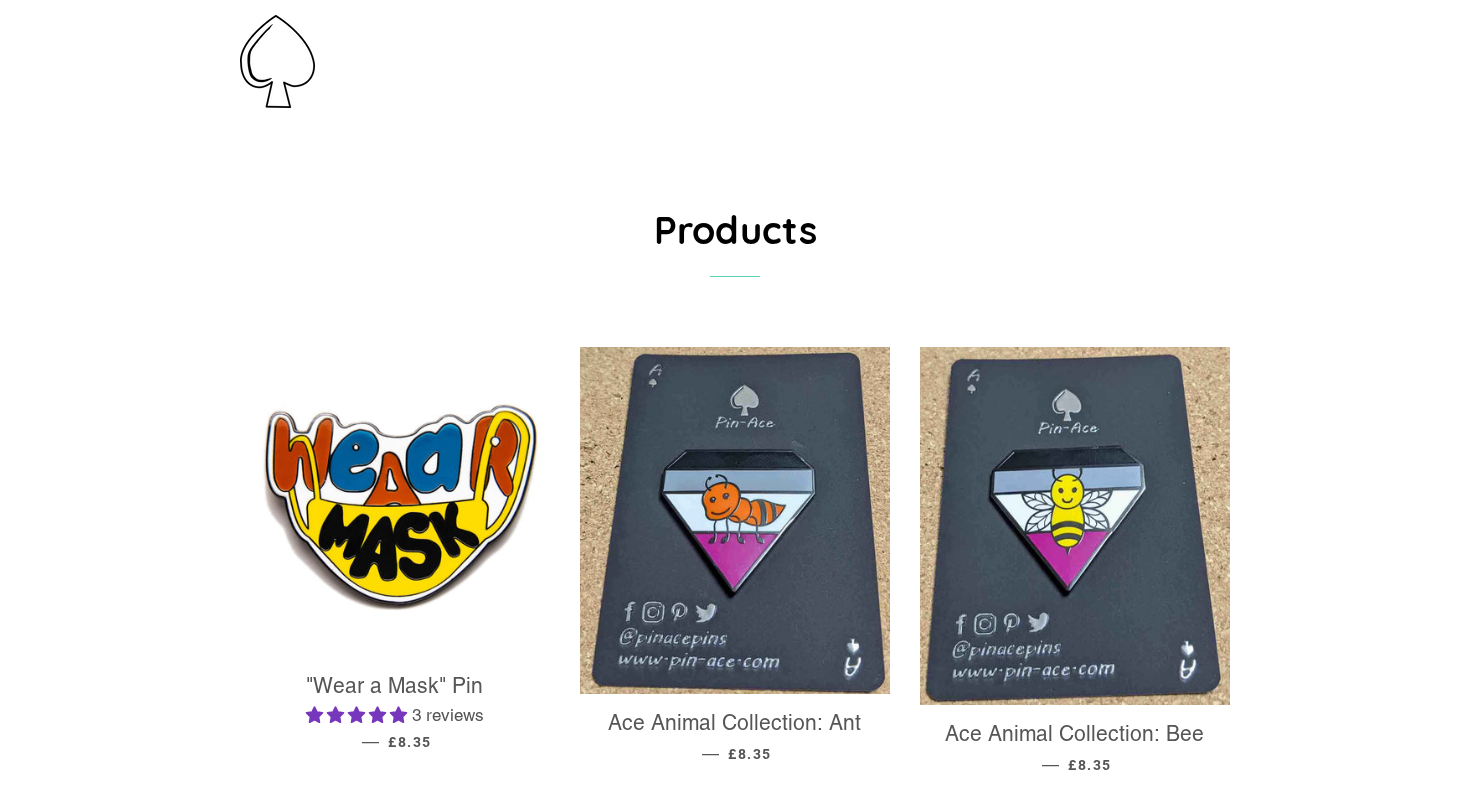scroll, scrollTop: 0, scrollLeft: 0, axis: both 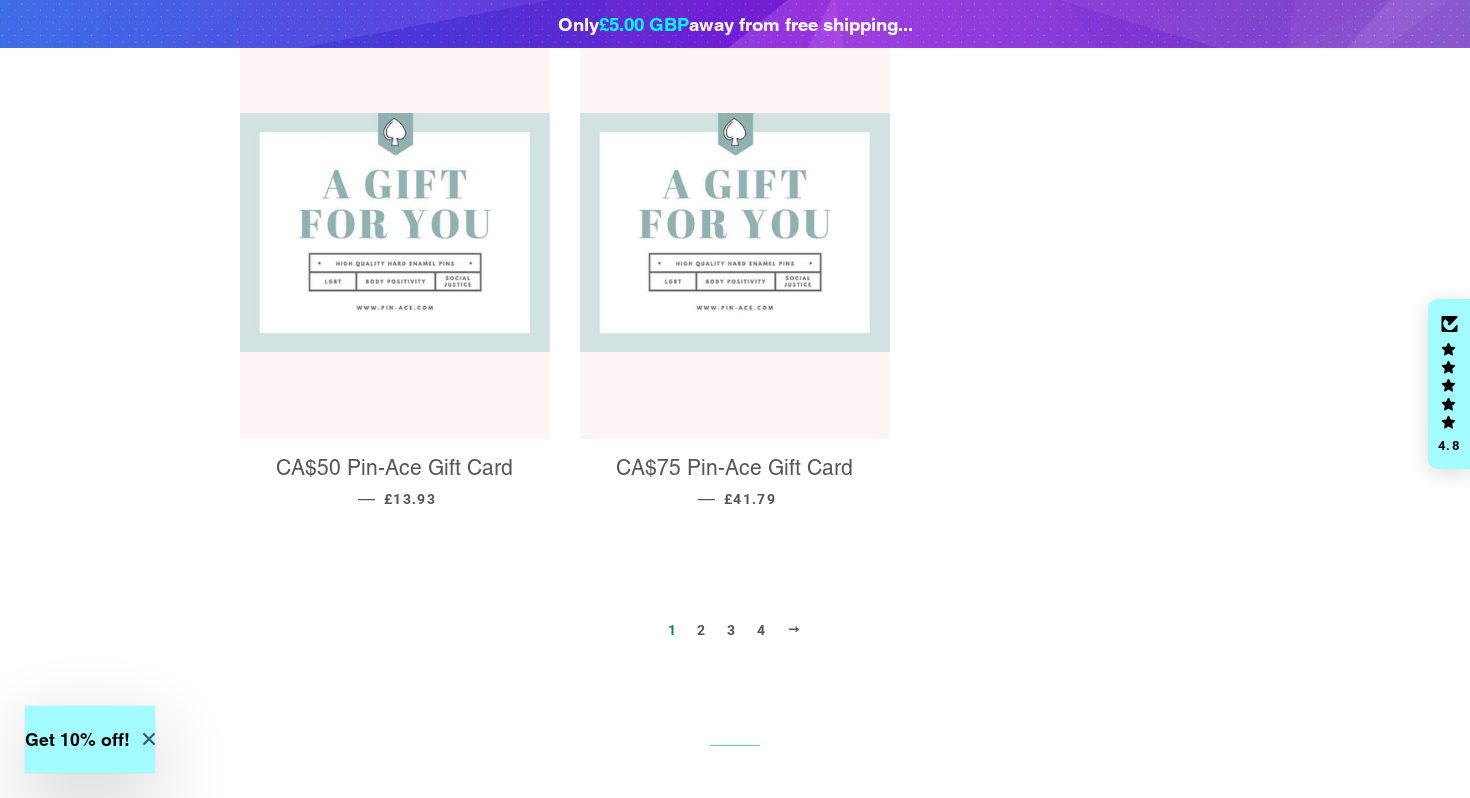 click on "2" at bounding box center (701, 630) 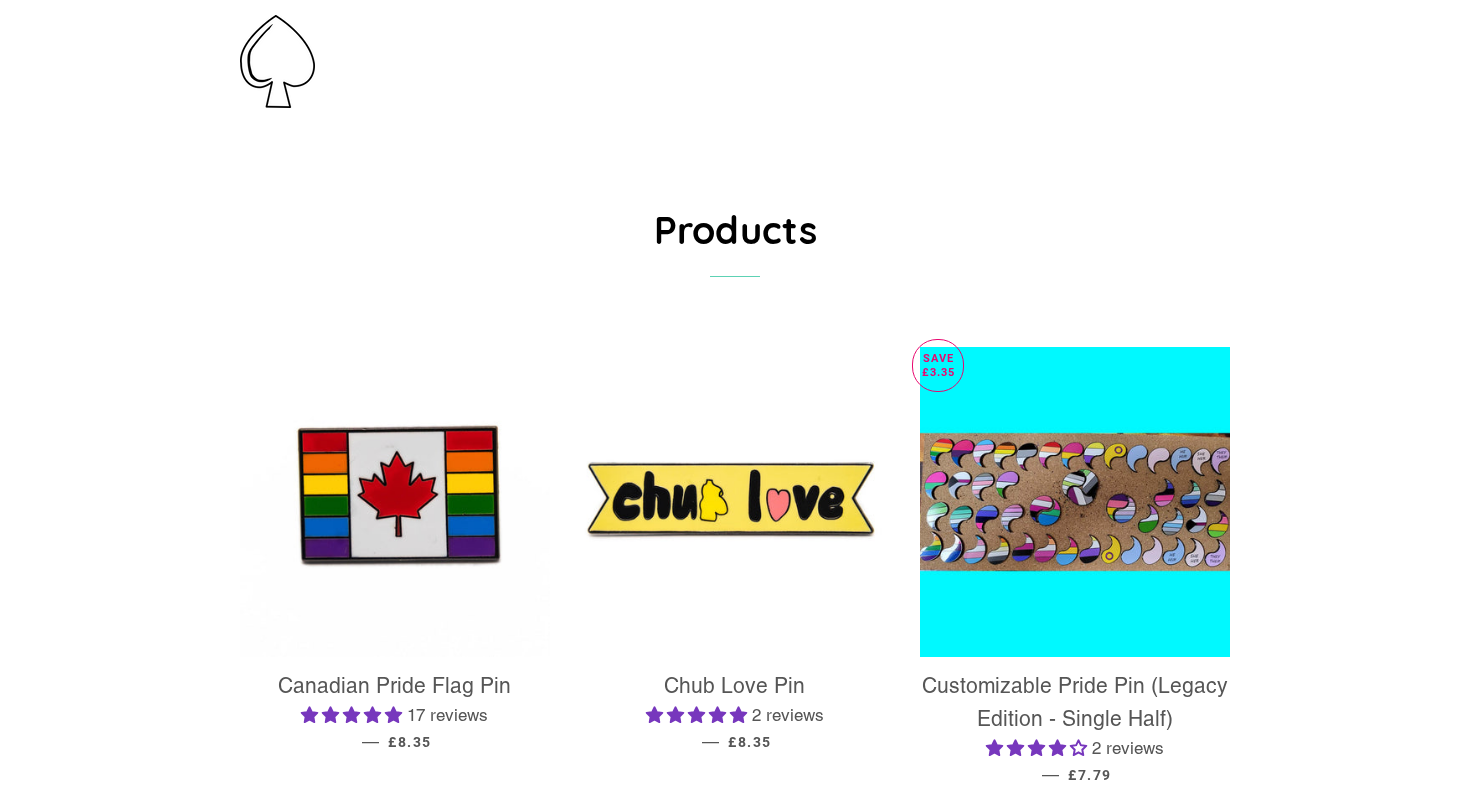 scroll, scrollTop: 0, scrollLeft: 0, axis: both 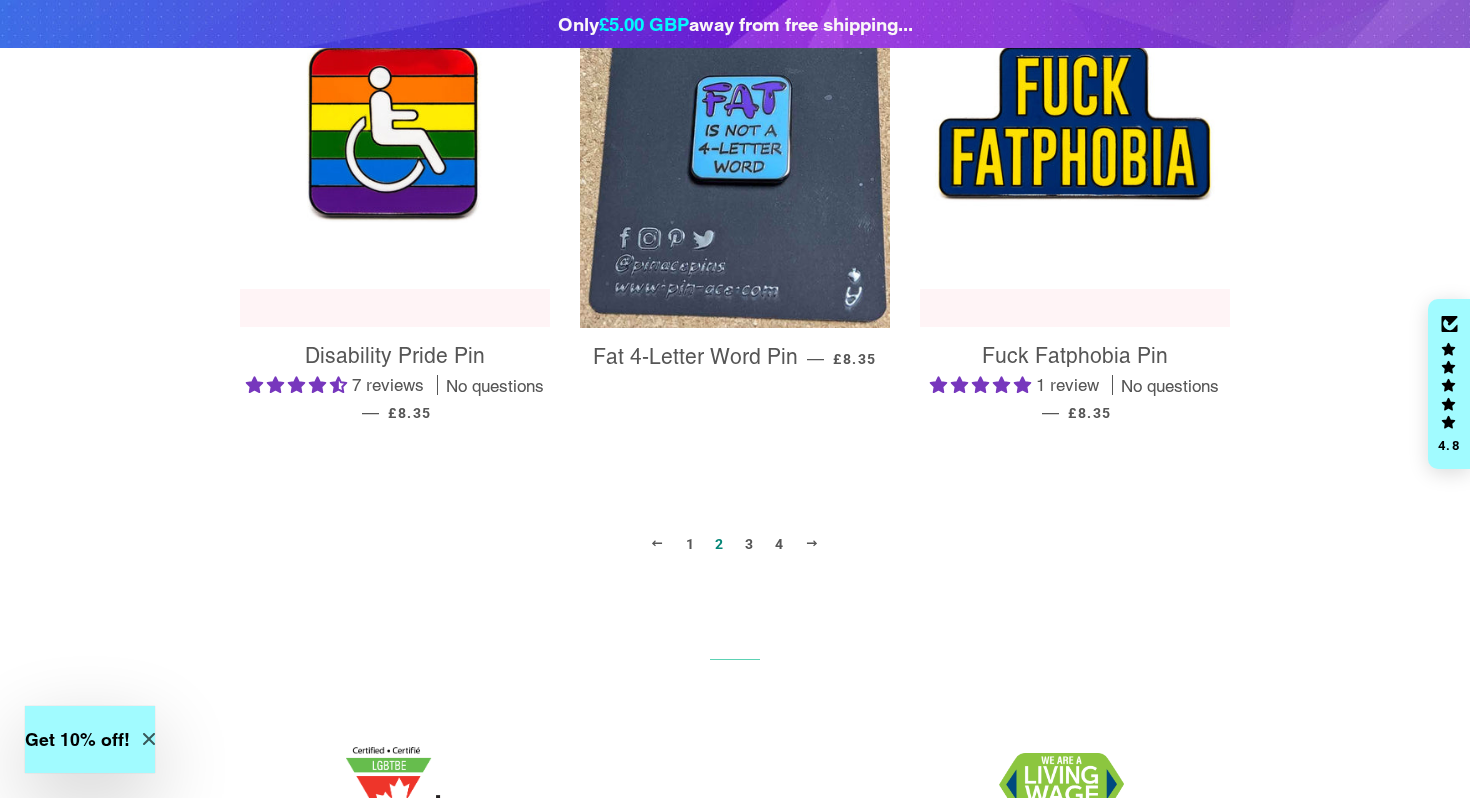 click on "3" at bounding box center [749, 544] 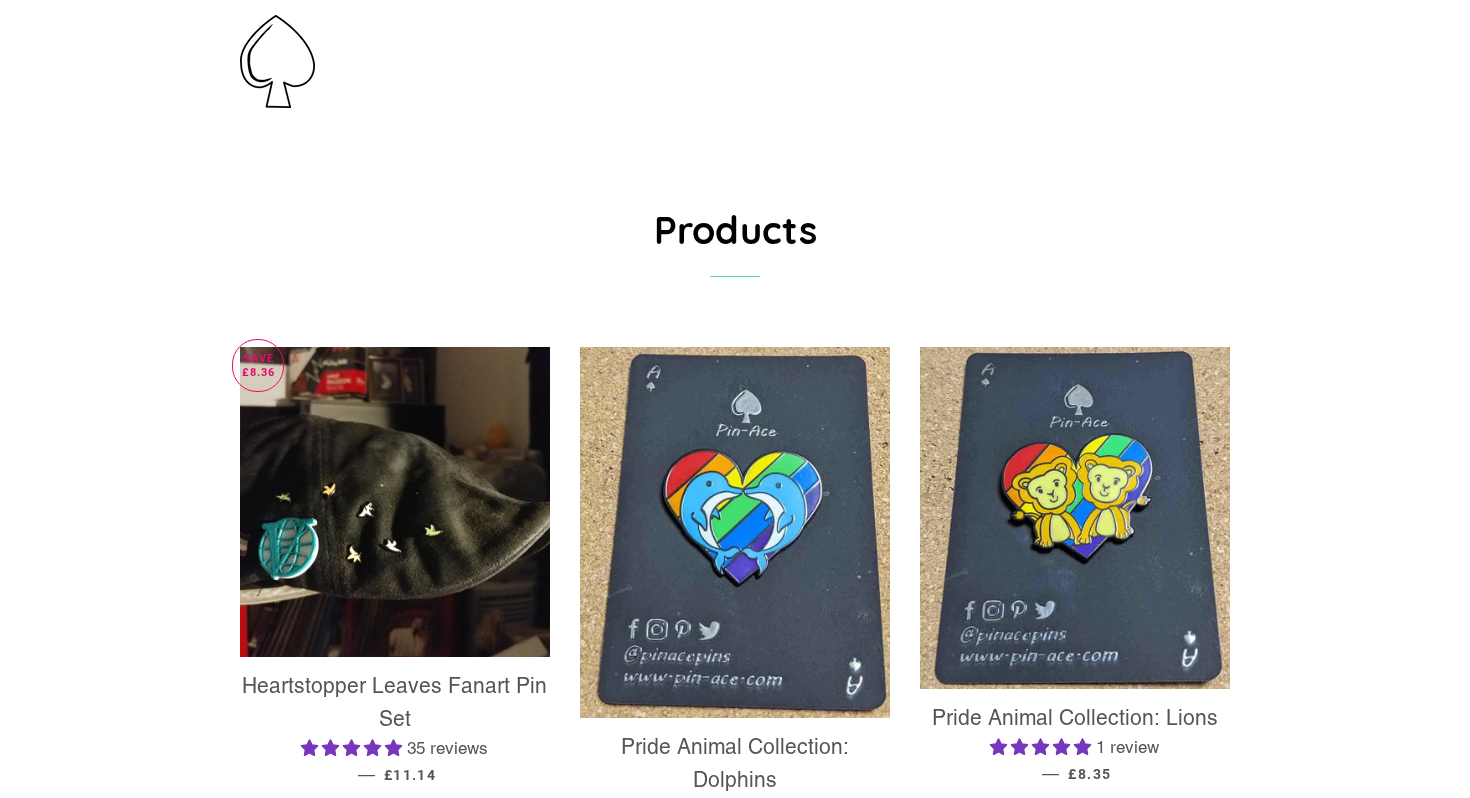 scroll, scrollTop: 0, scrollLeft: 0, axis: both 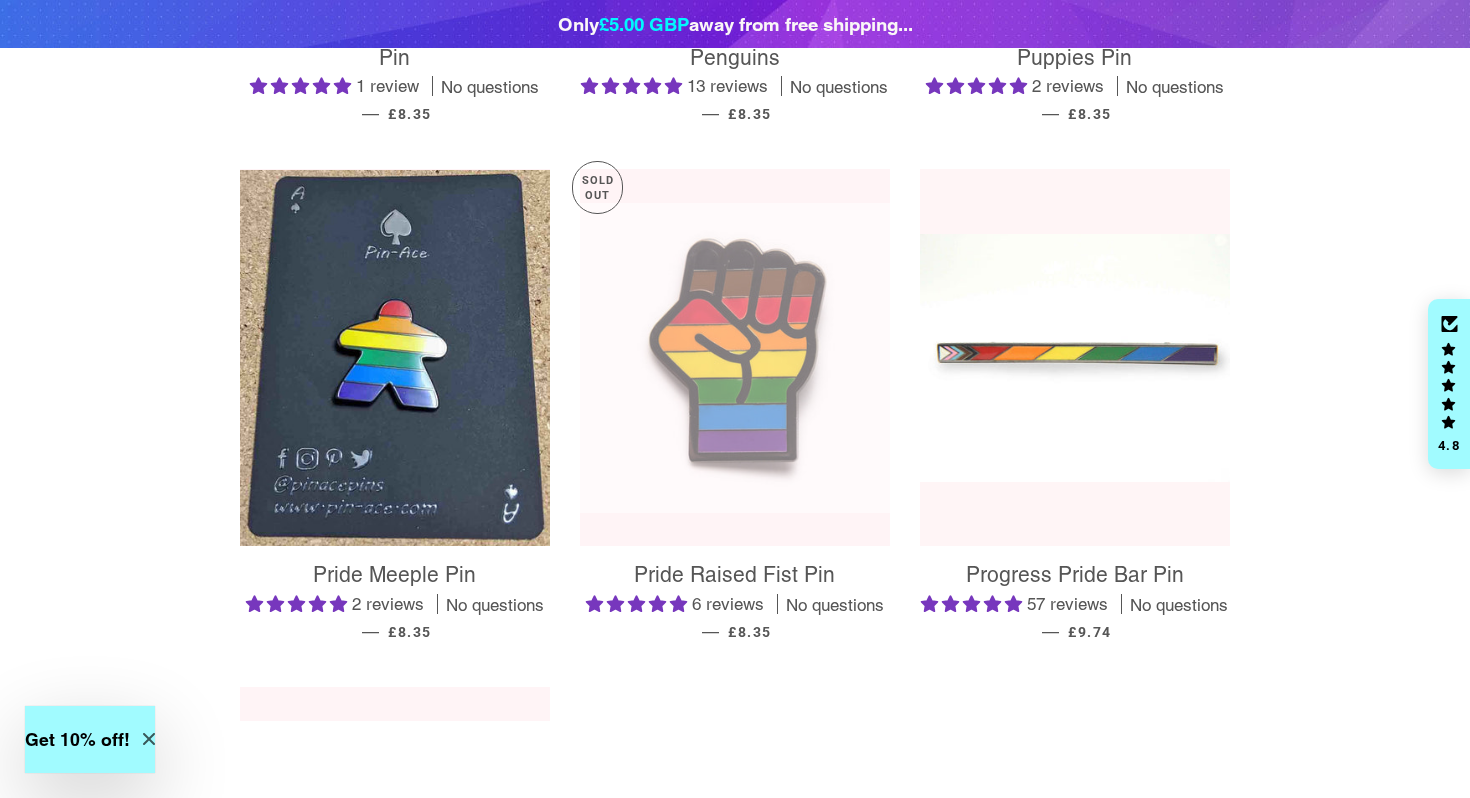 click at bounding box center (1075, 358) 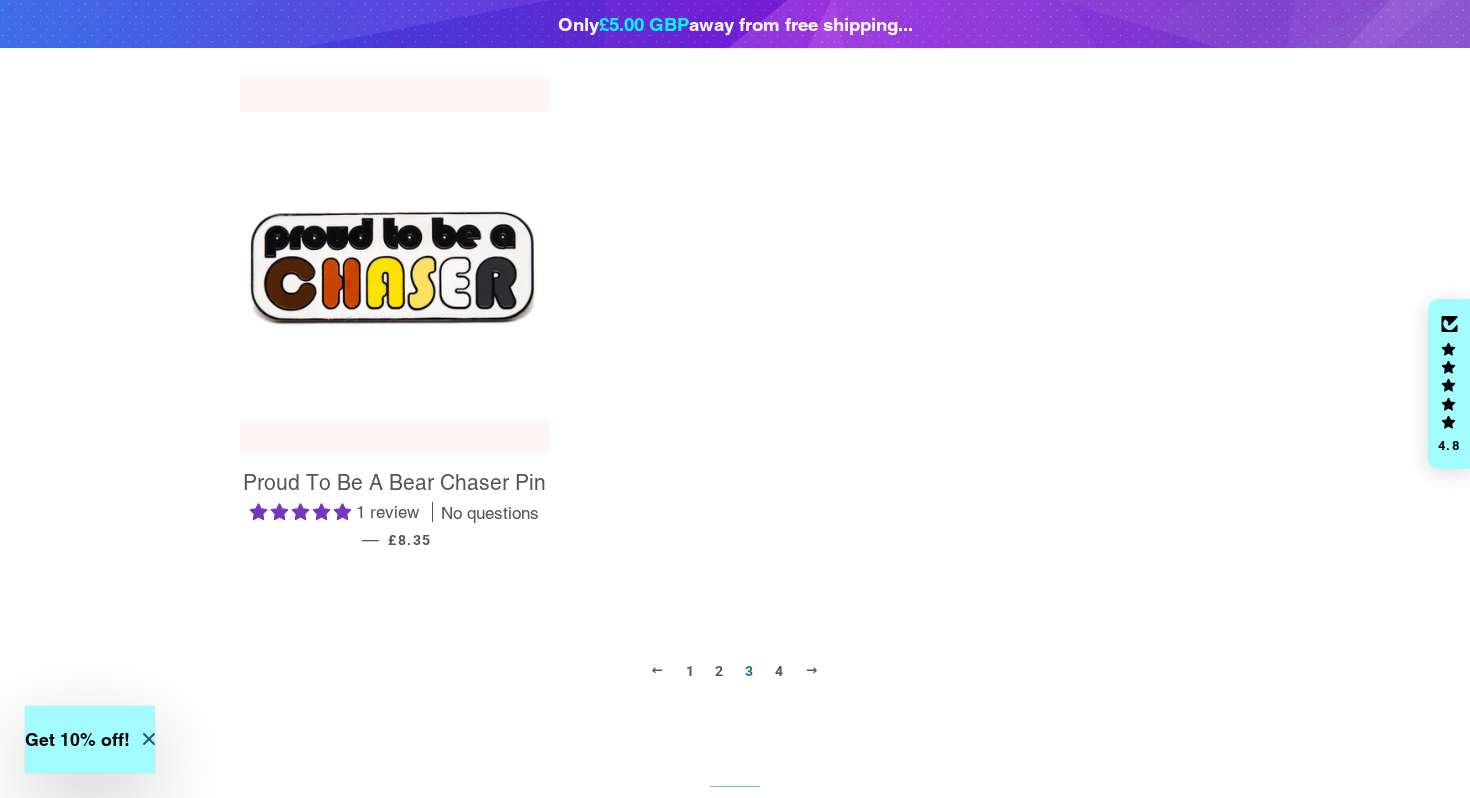 scroll, scrollTop: 1939, scrollLeft: 0, axis: vertical 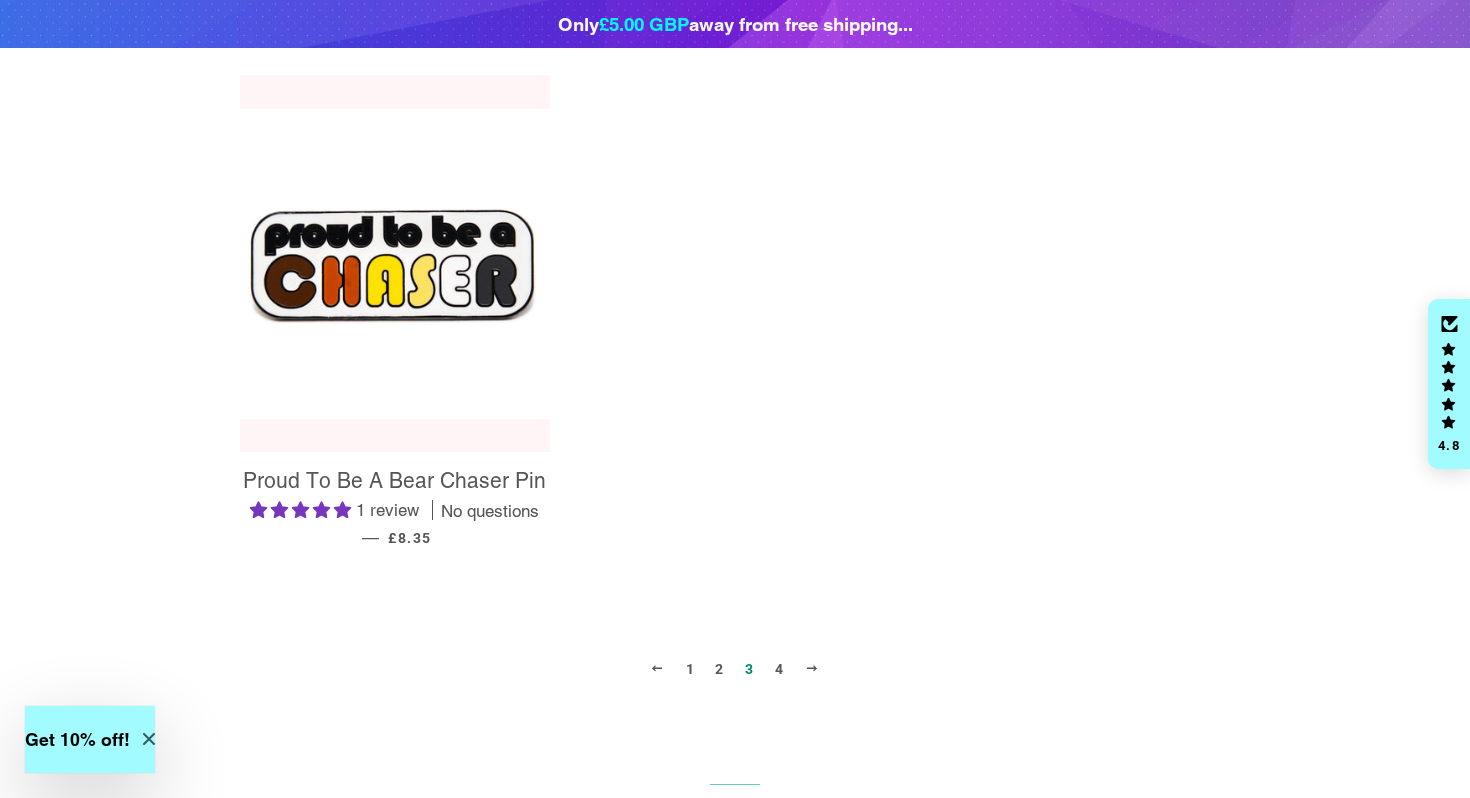 click on "4" at bounding box center (779, 669) 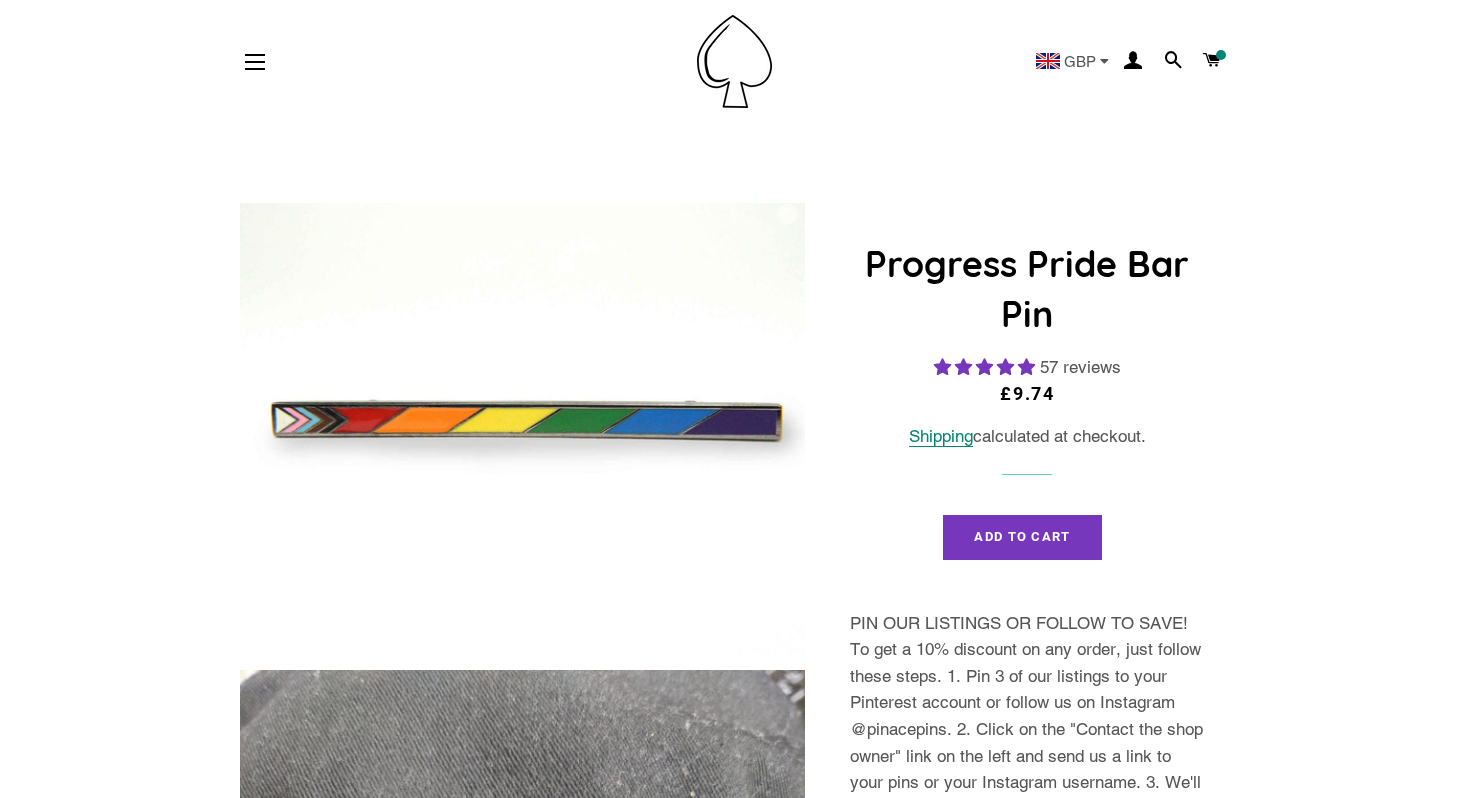 scroll, scrollTop: 0, scrollLeft: 0, axis: both 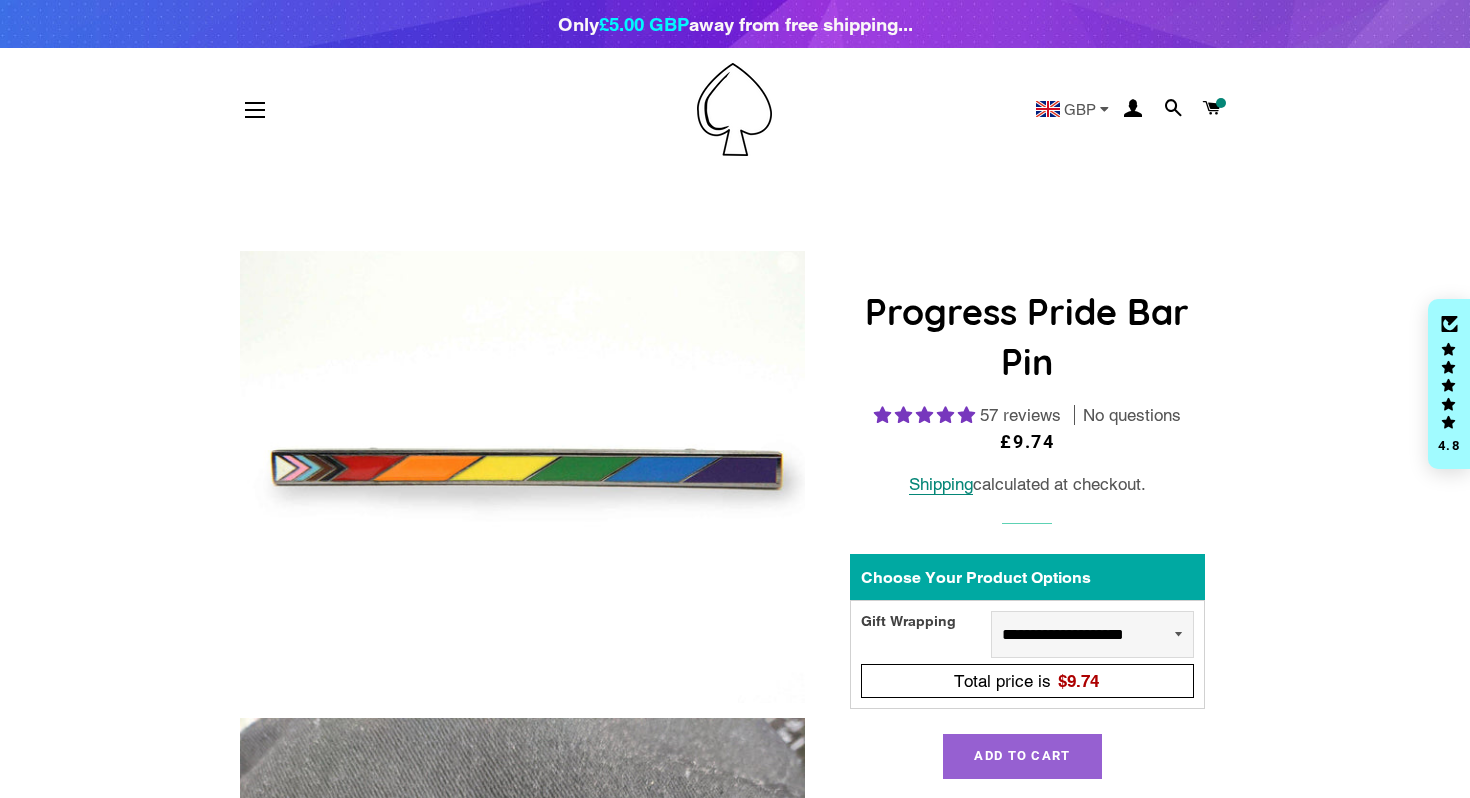 click on "Add to Cart" at bounding box center [1022, 755] 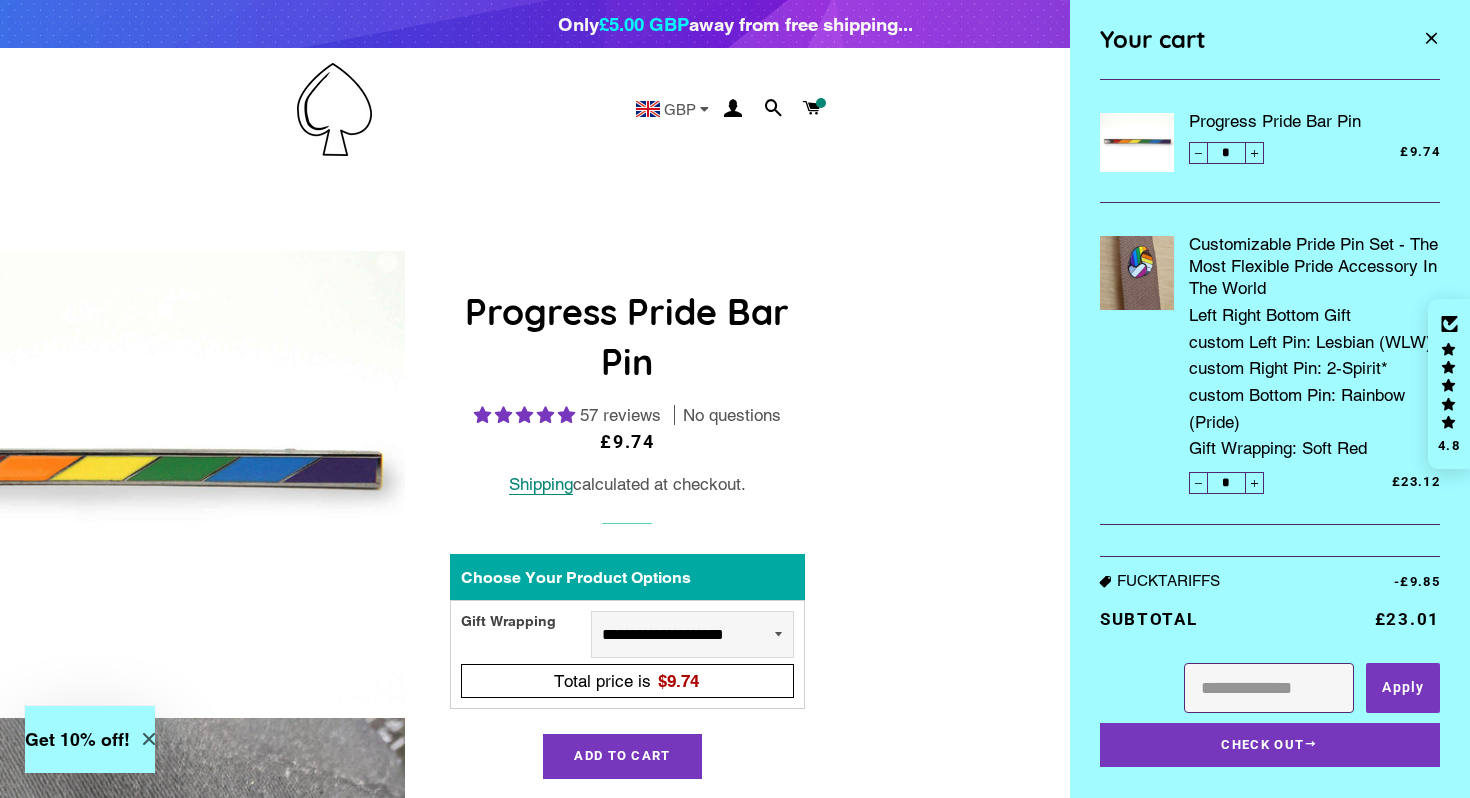click at bounding box center [1431, 39] 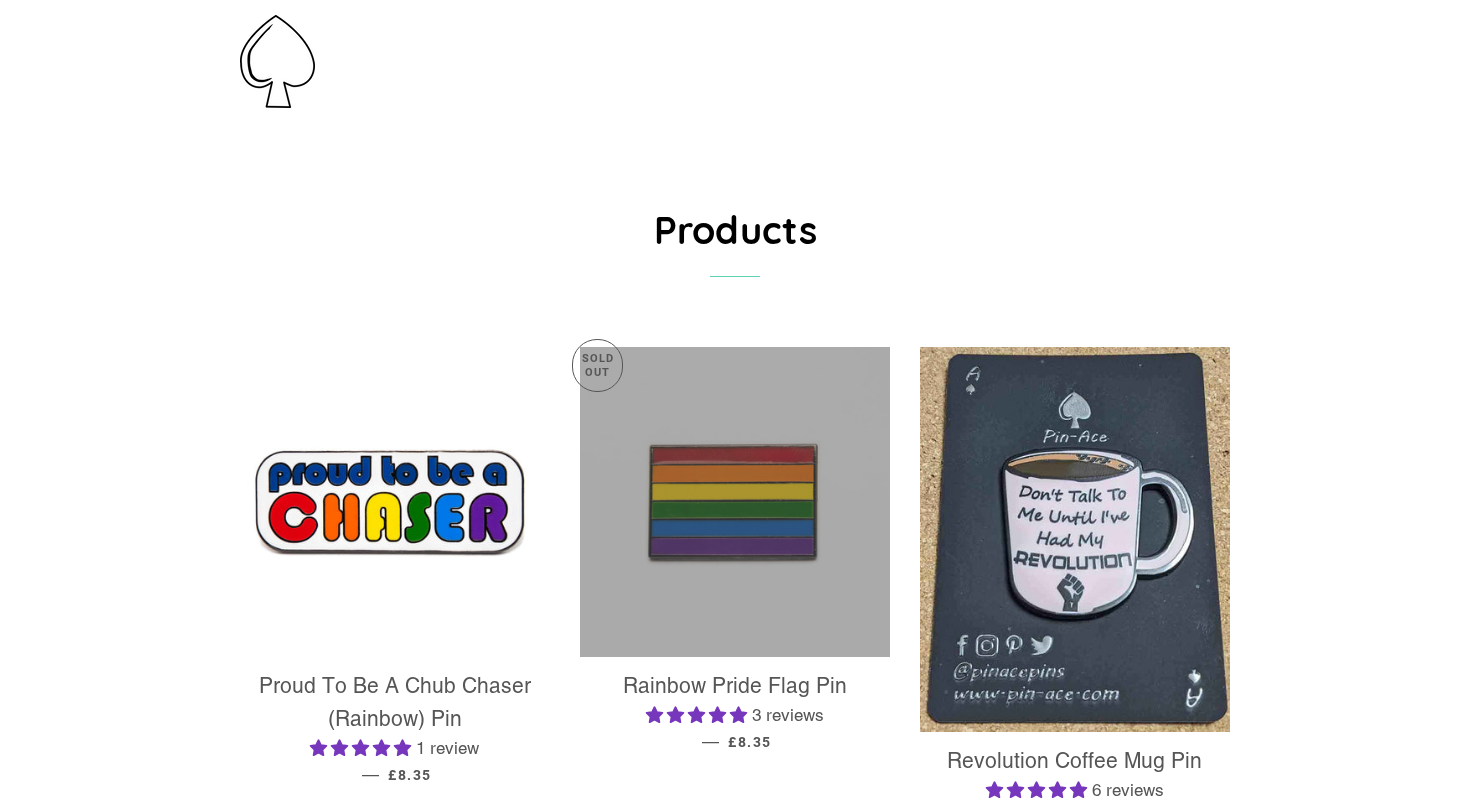 scroll, scrollTop: 0, scrollLeft: 0, axis: both 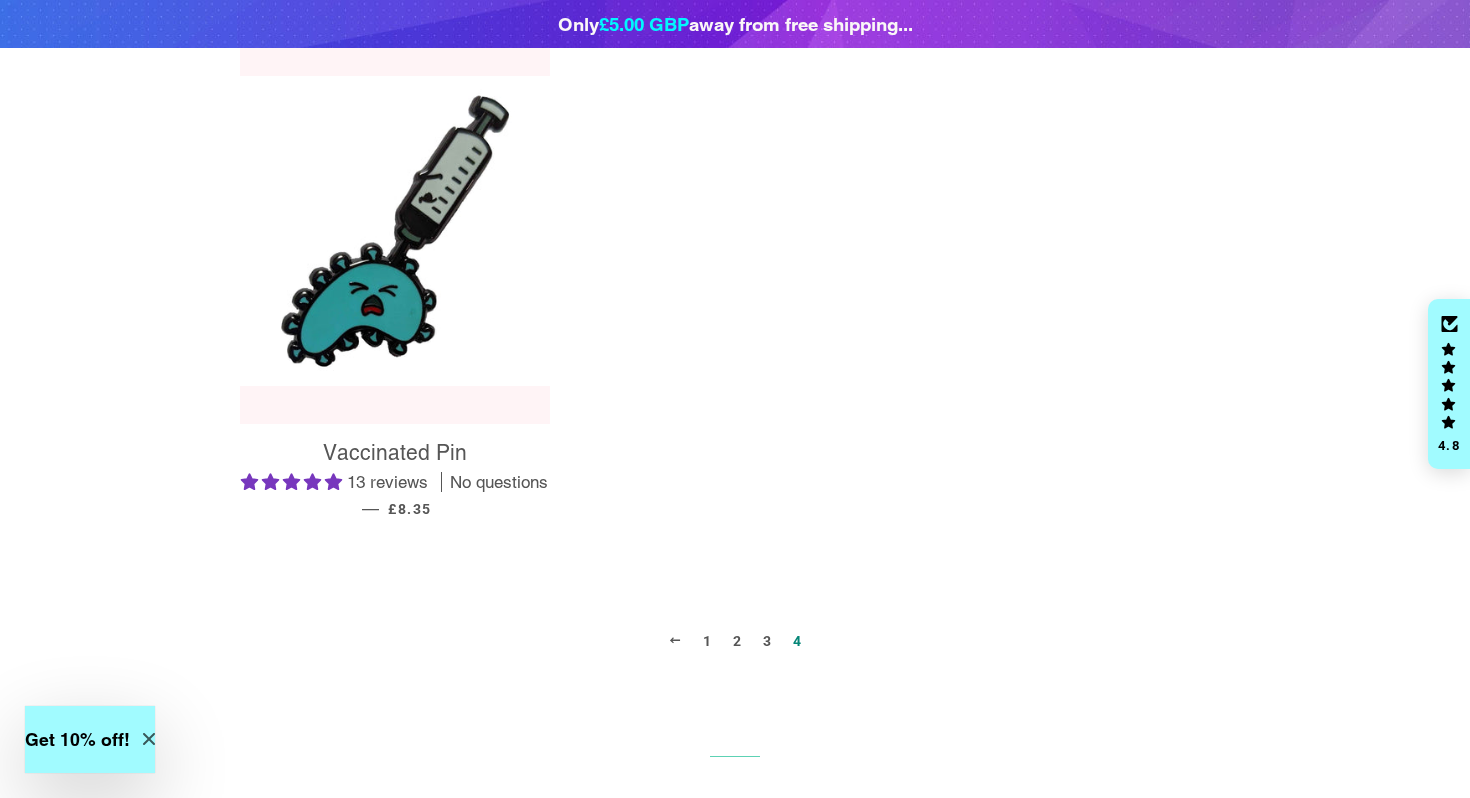 click on "2" at bounding box center (737, 641) 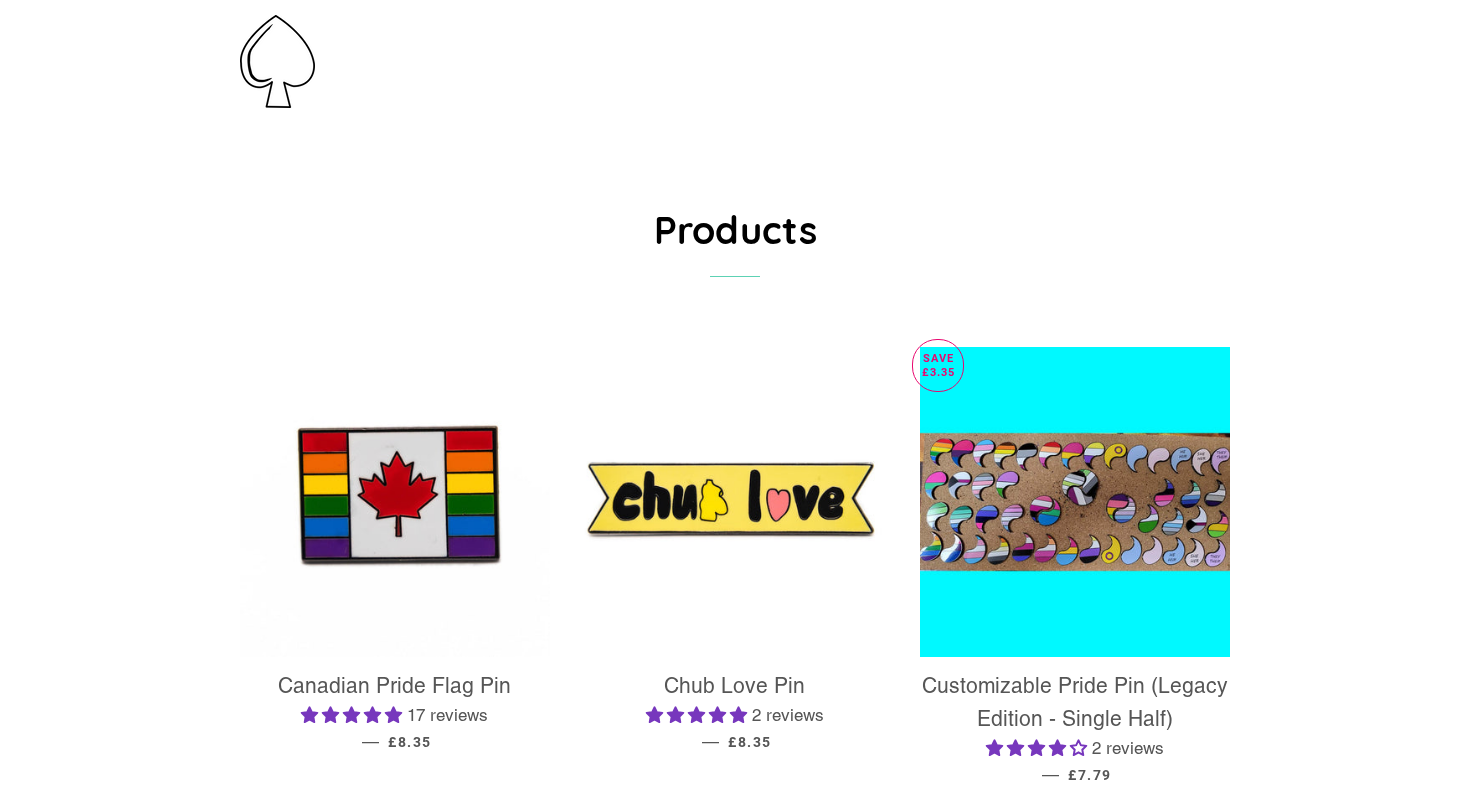 scroll, scrollTop: 0, scrollLeft: 0, axis: both 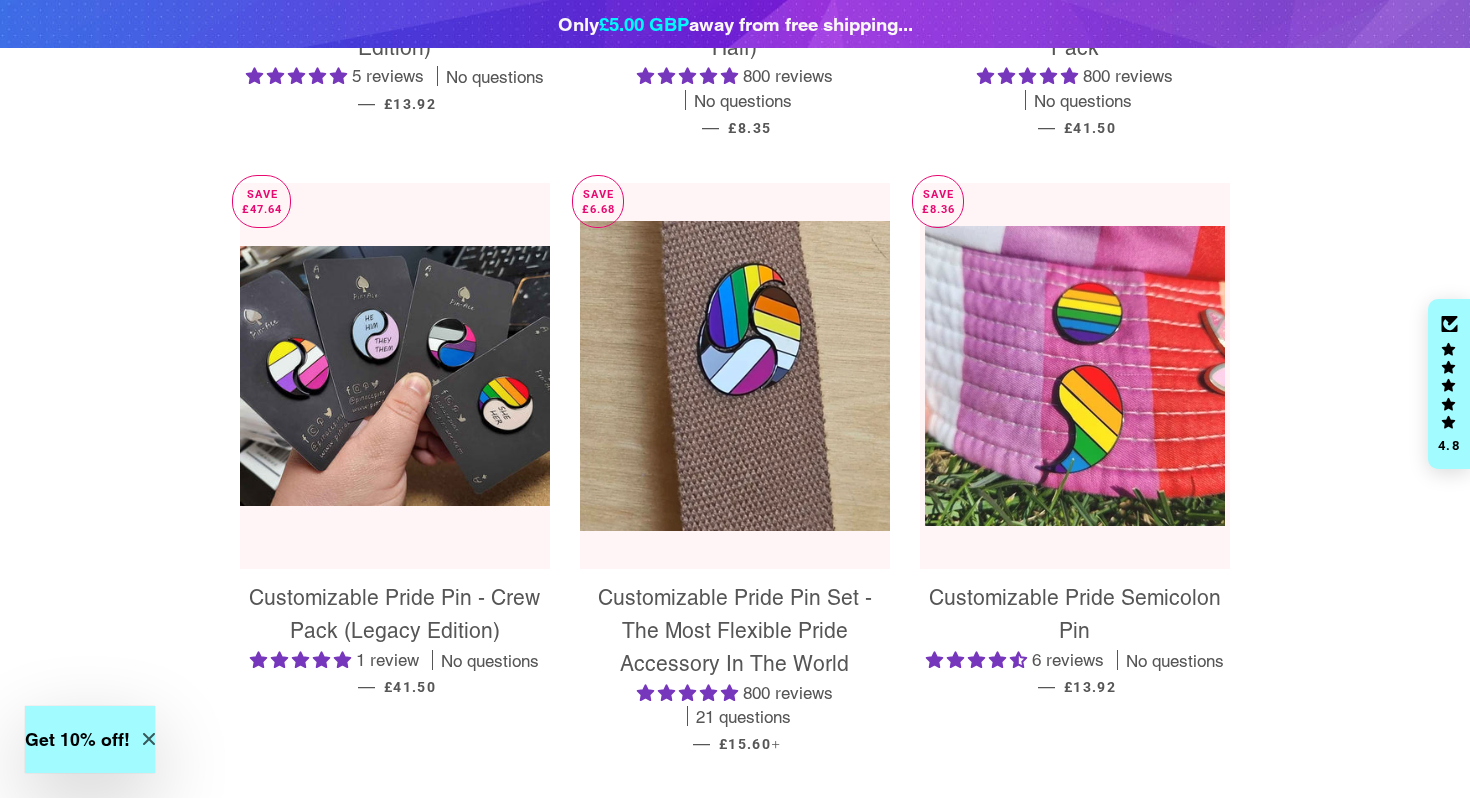 click at bounding box center (1075, 376) 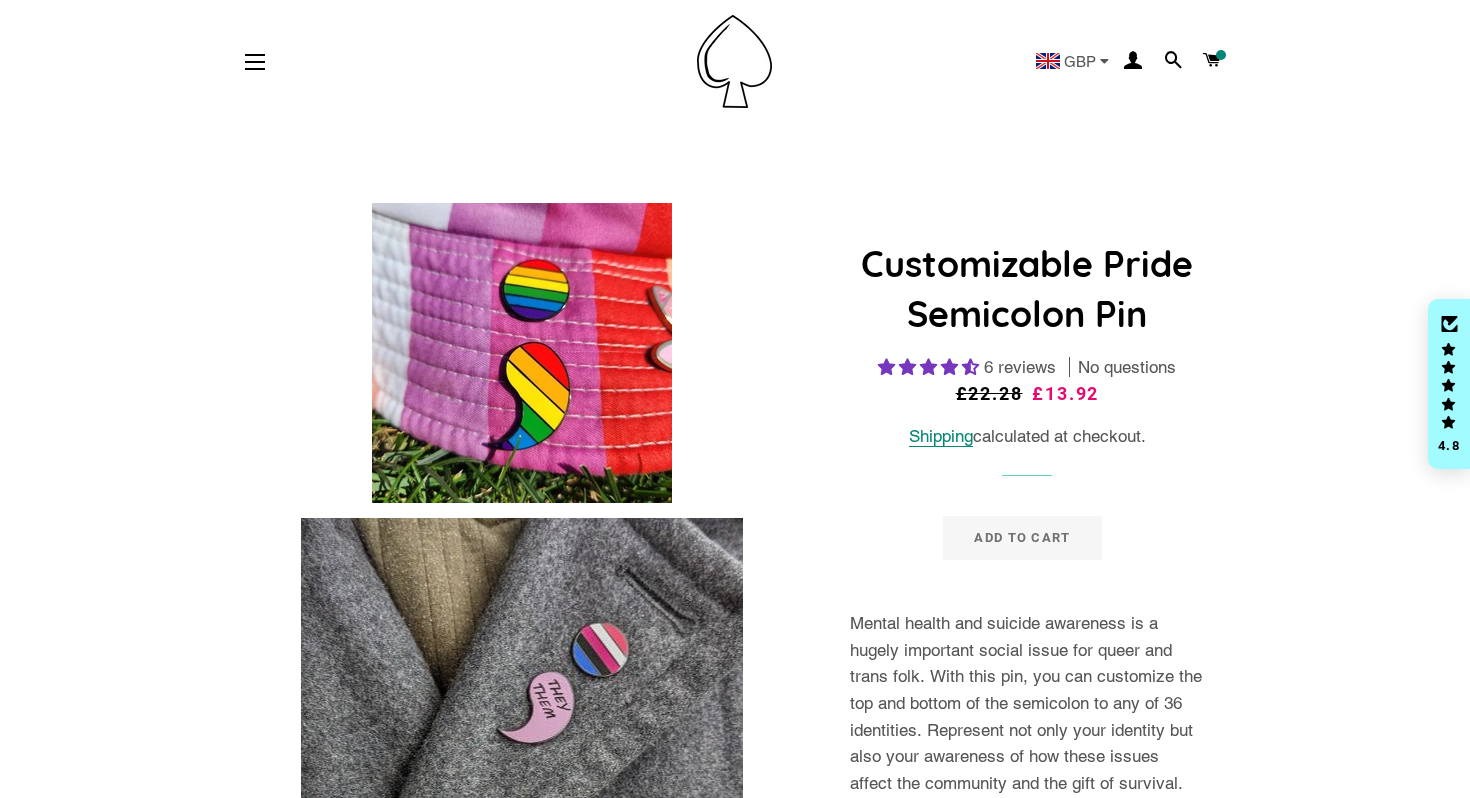 select on "**********" 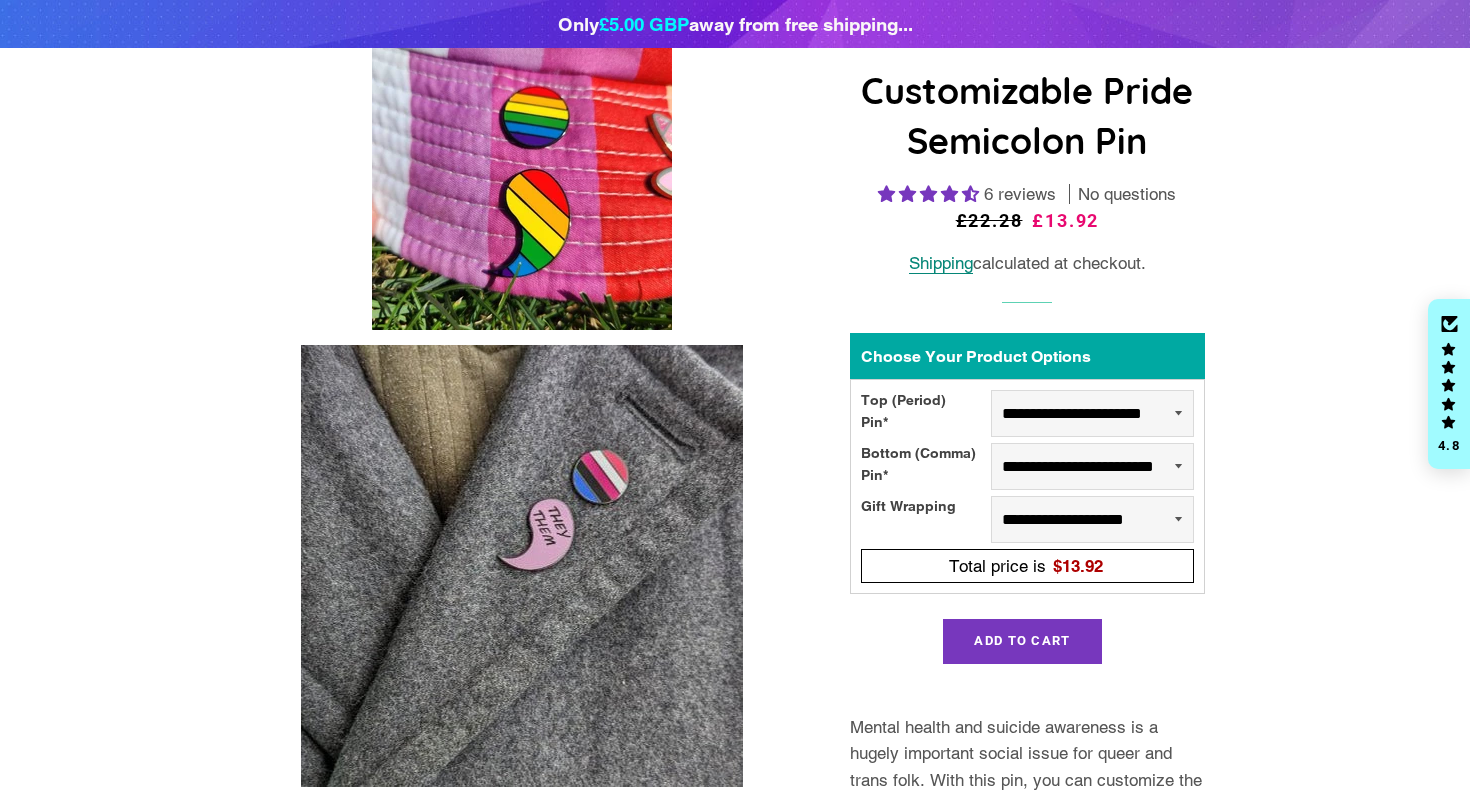 scroll, scrollTop: 222, scrollLeft: 0, axis: vertical 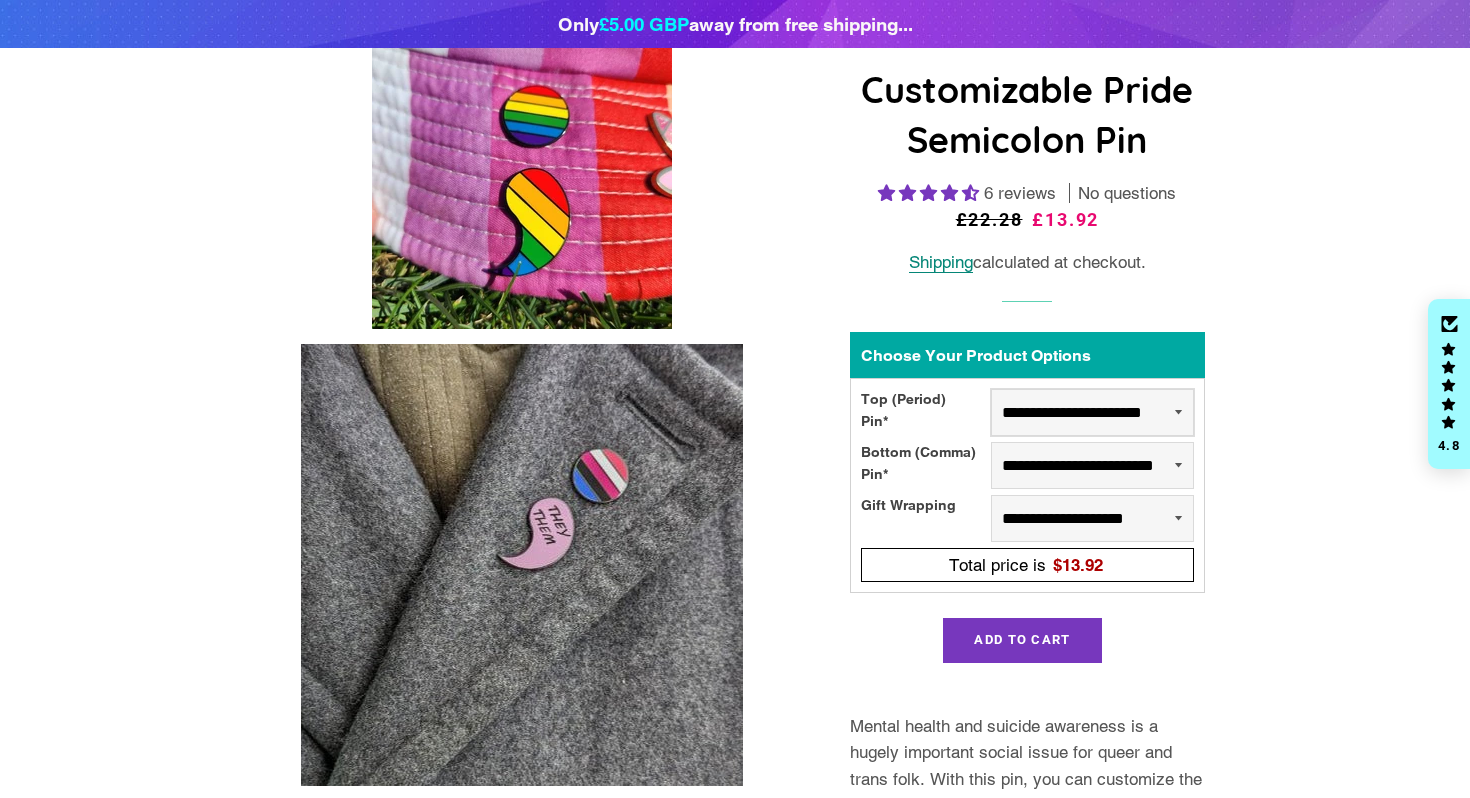 click on "**********" at bounding box center [1092, 412] 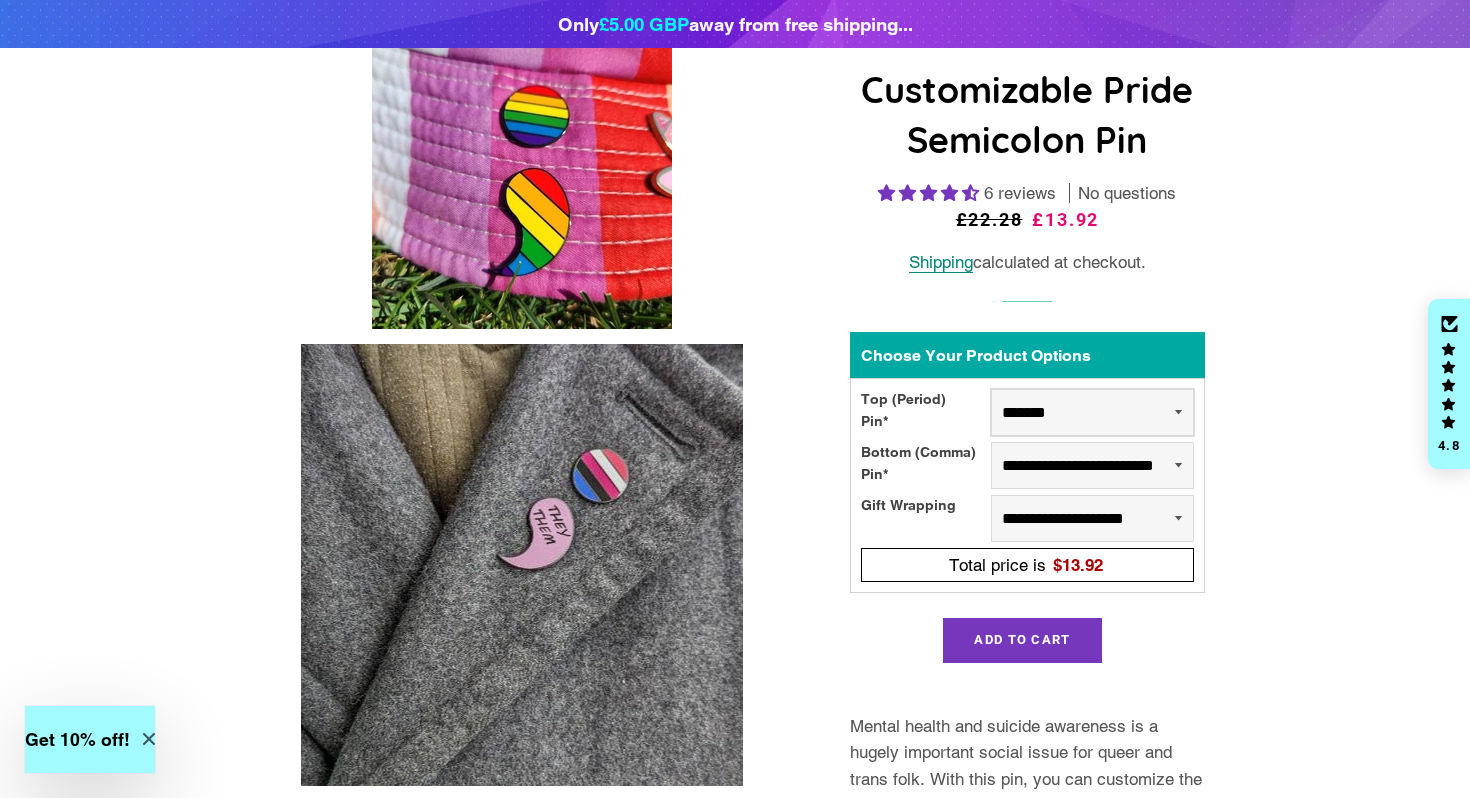 click on "**********" at bounding box center (1092, 412) 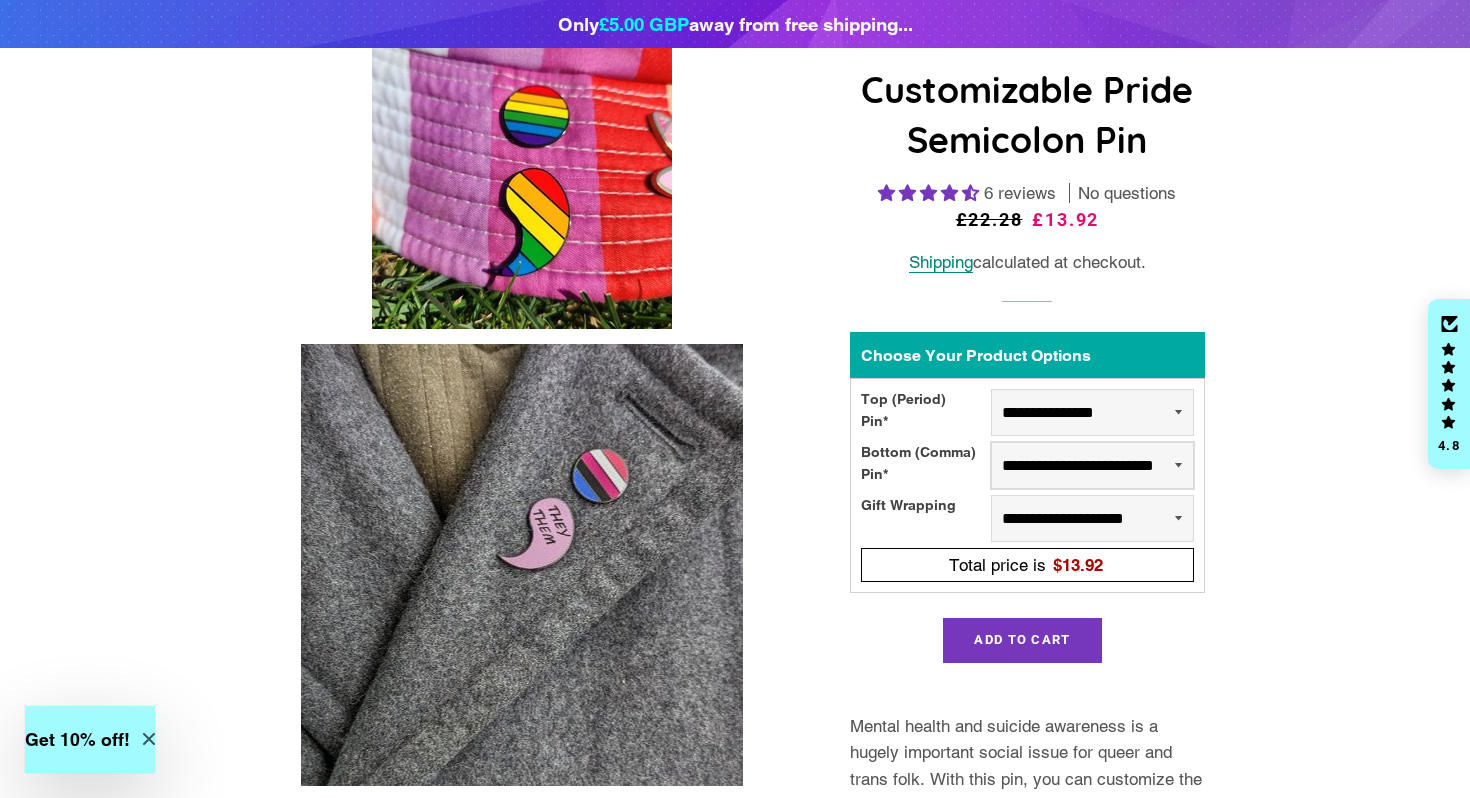 click on "**********" at bounding box center (1092, 465) 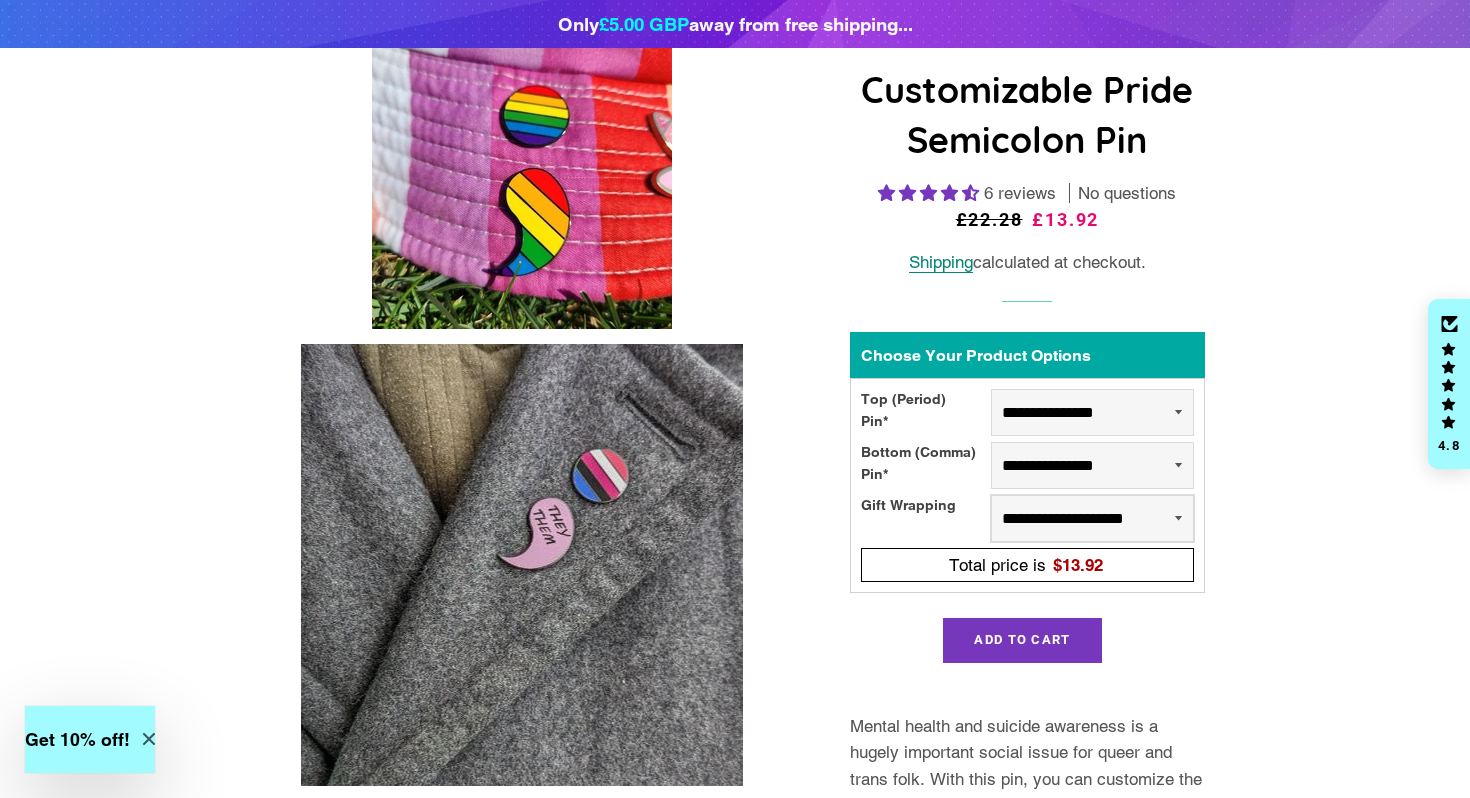 click on "**********" at bounding box center (1092, 518) 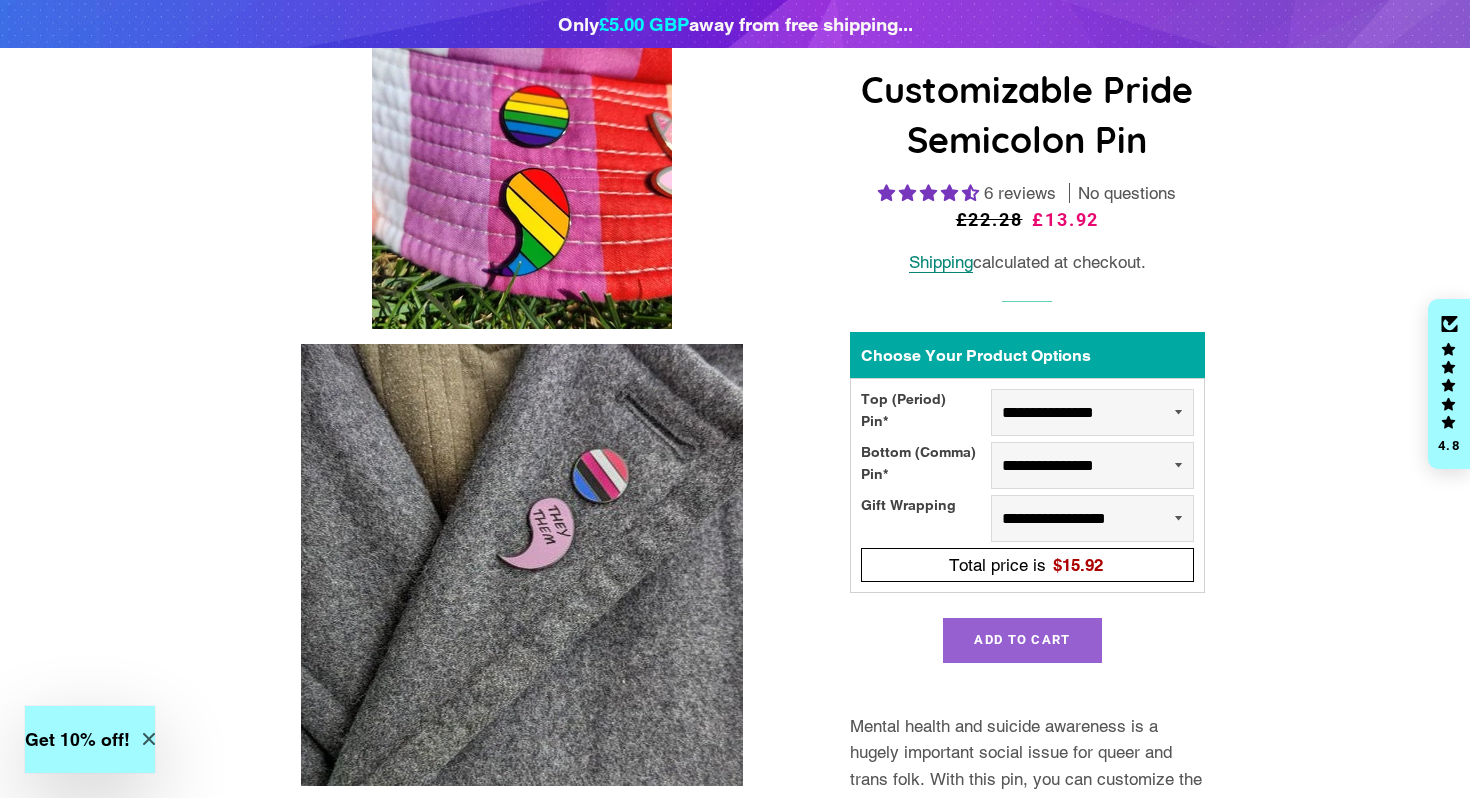click on "Add to Cart" at bounding box center (1022, 639) 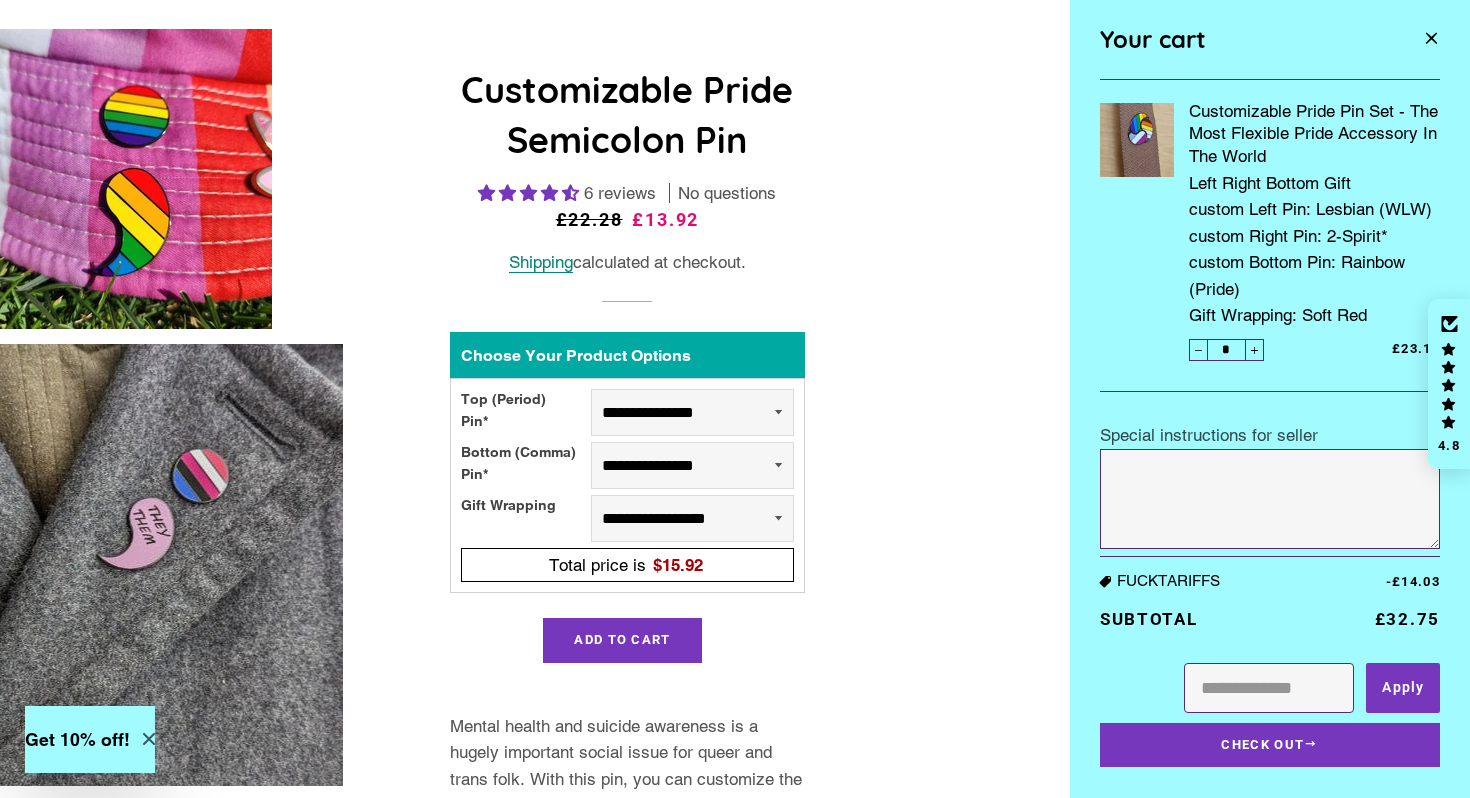 scroll, scrollTop: 0, scrollLeft: 0, axis: both 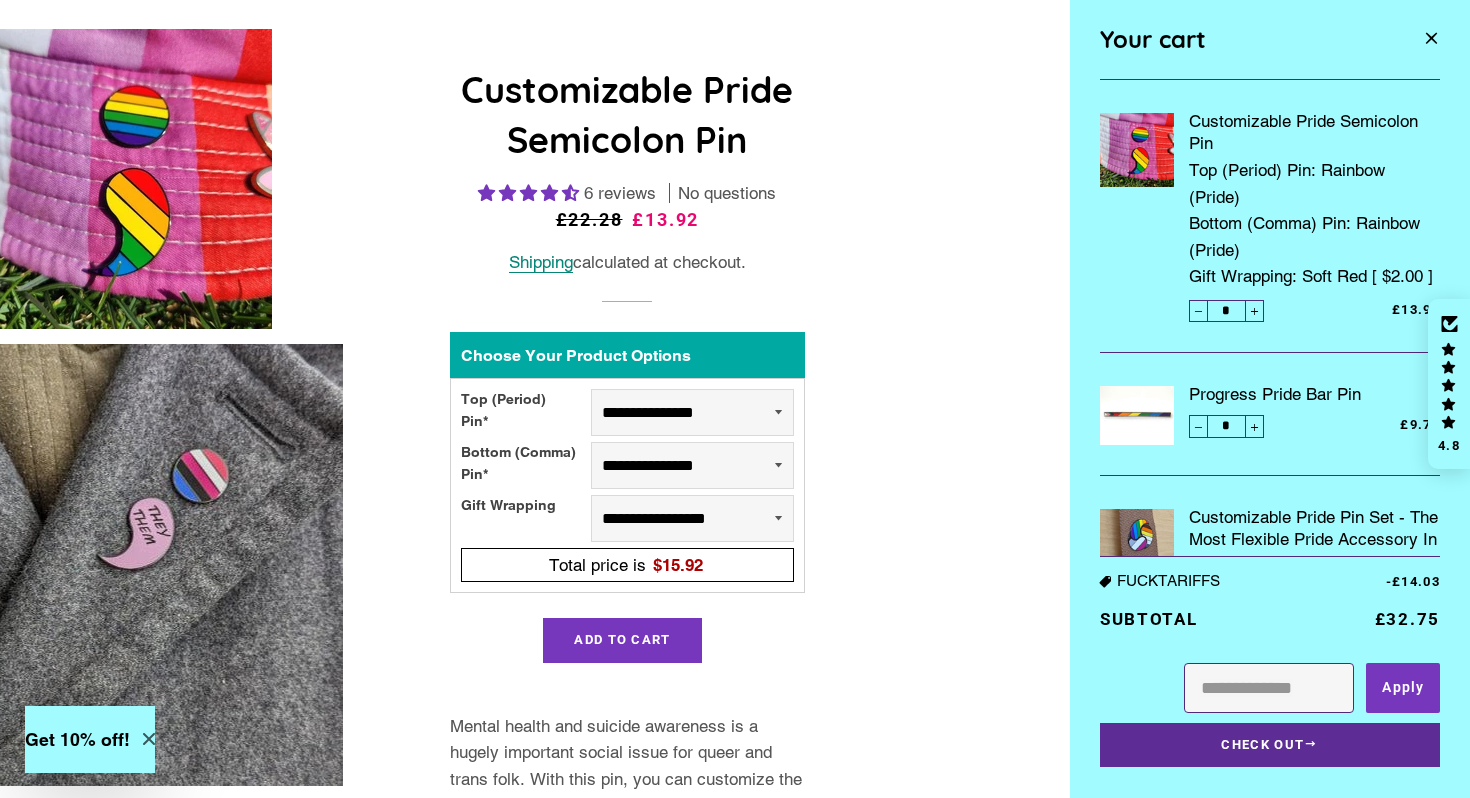 click on "Check Out" at bounding box center [1270, 745] 